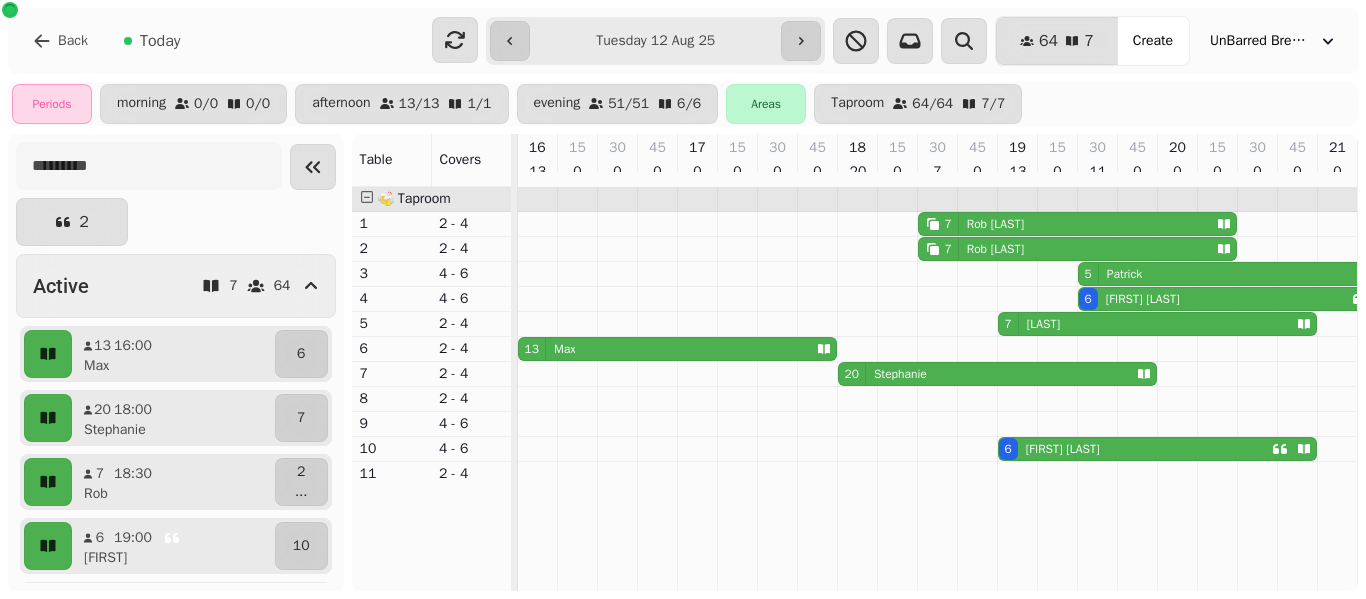 scroll, scrollTop: 0, scrollLeft: 0, axis: both 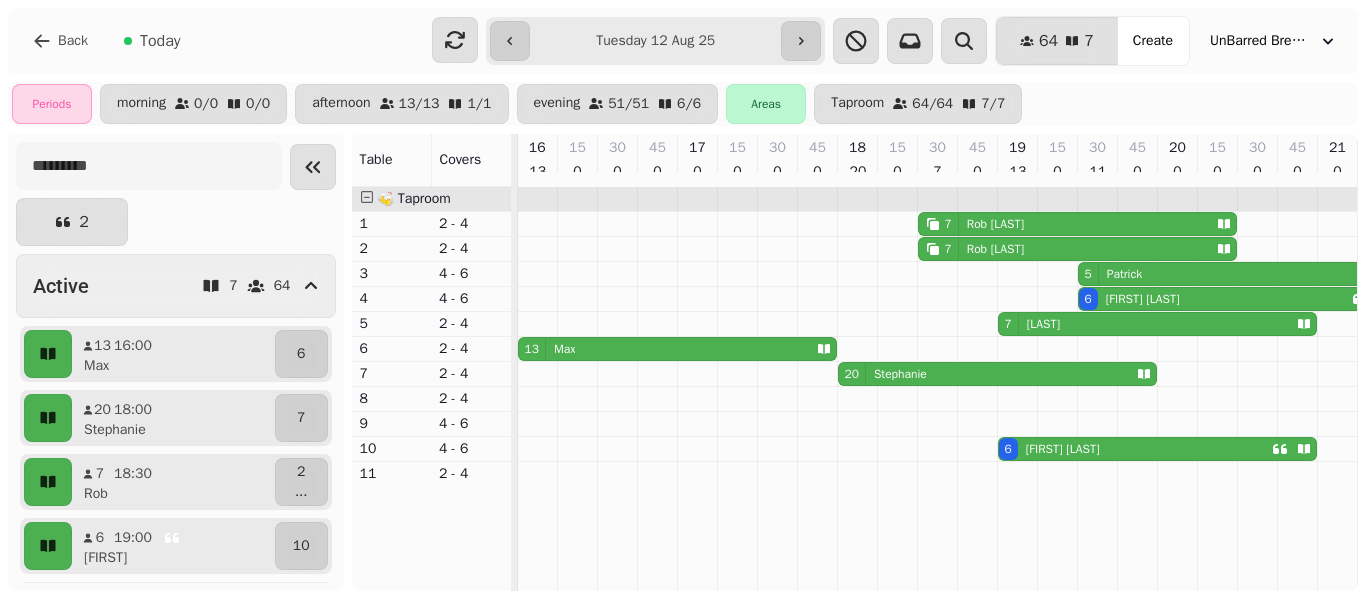 click on "**********" at bounding box center [655, 41] 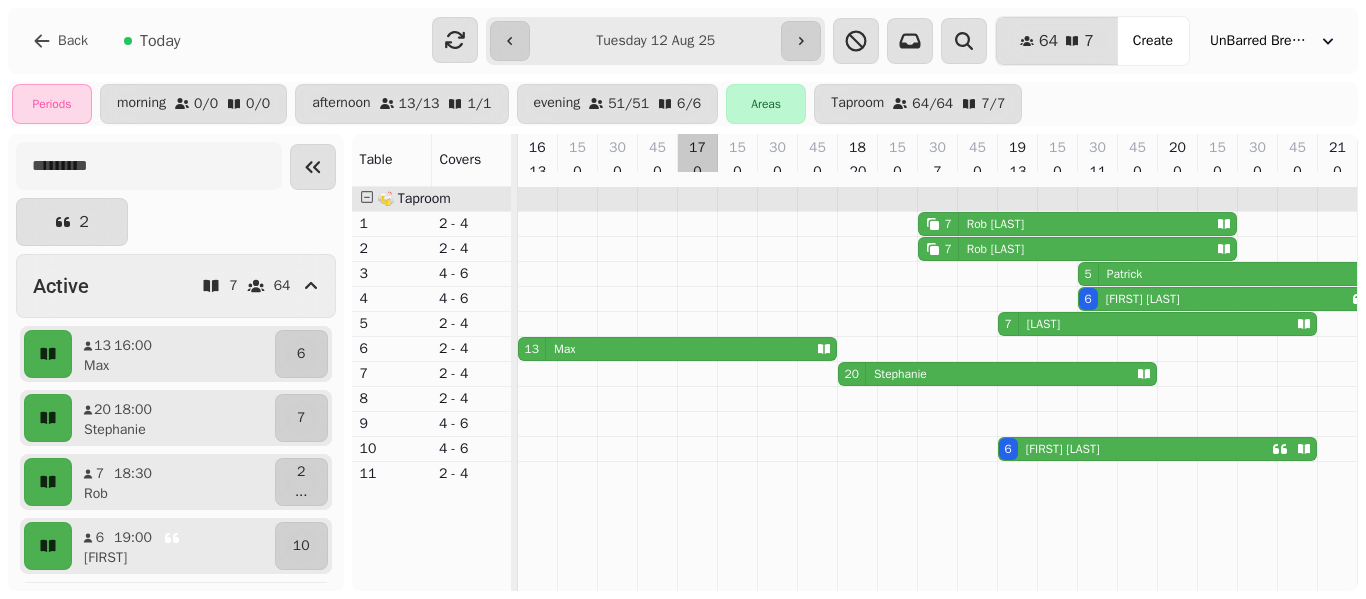 type on "**********" 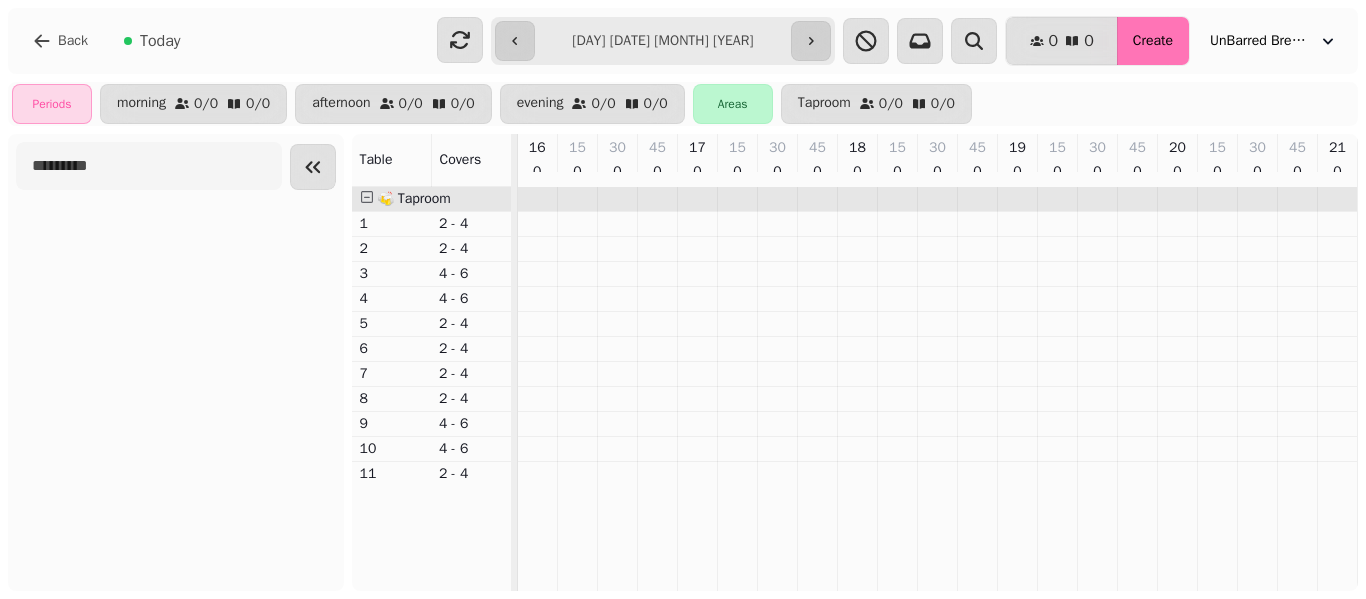 click on "Create" at bounding box center [1153, 41] 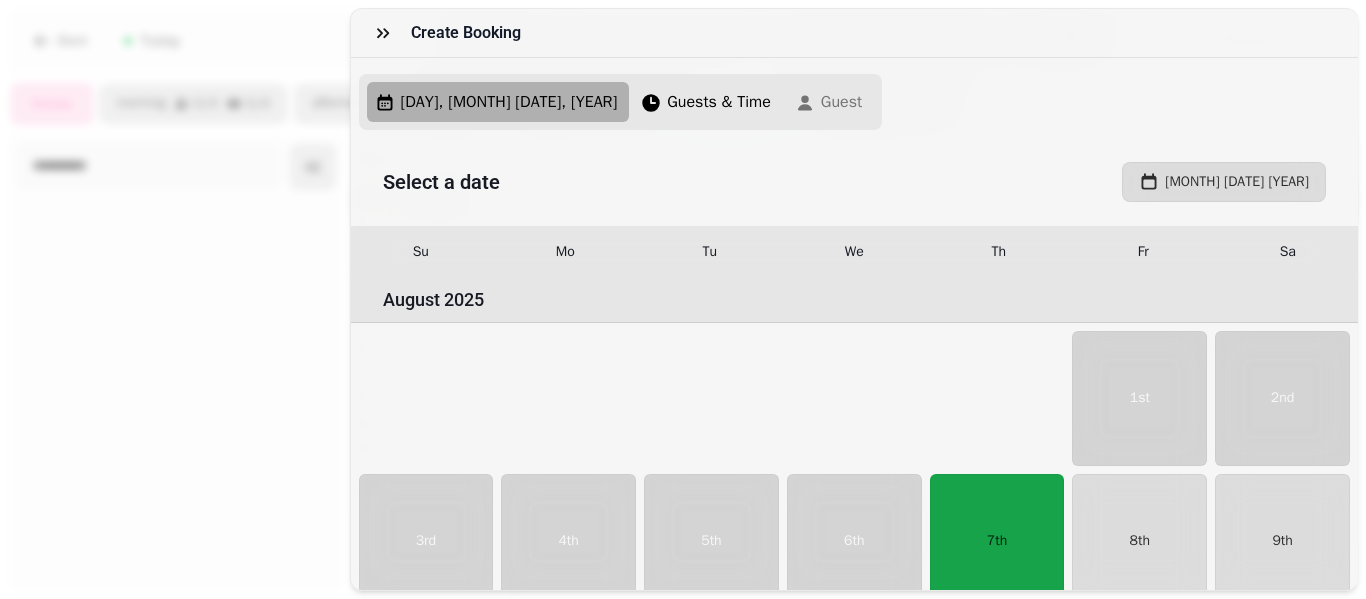 scroll, scrollTop: 895, scrollLeft: 0, axis: vertical 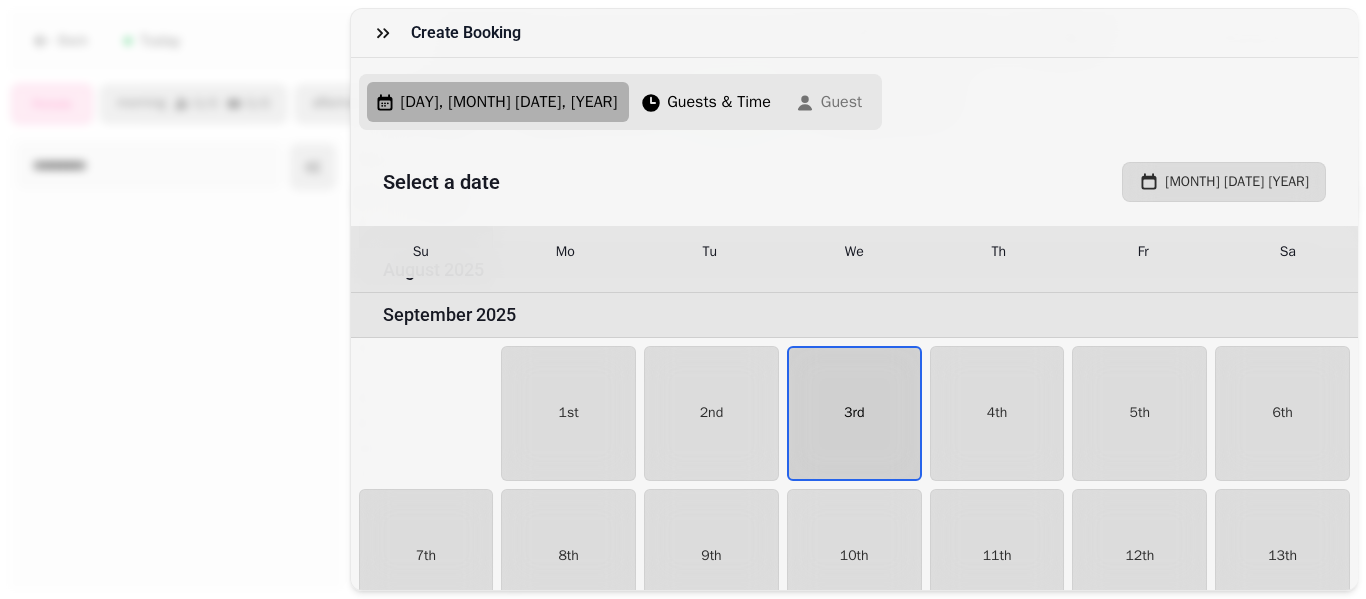 click on "3rd" at bounding box center [854, 413] 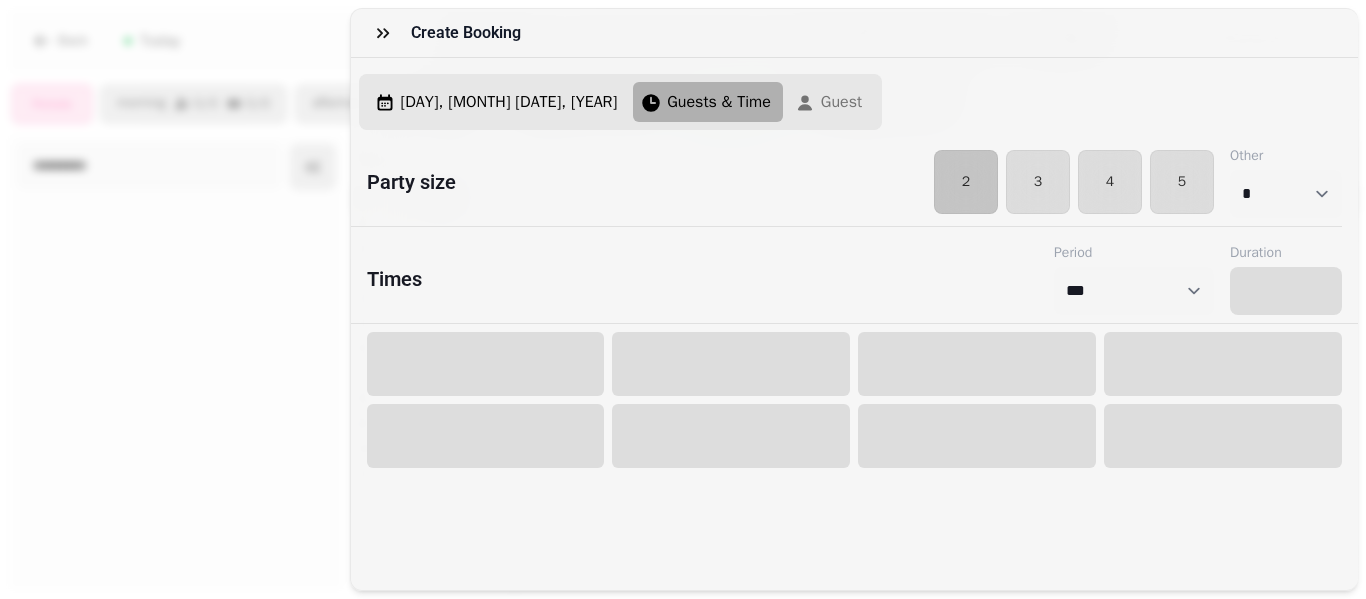 select on "****" 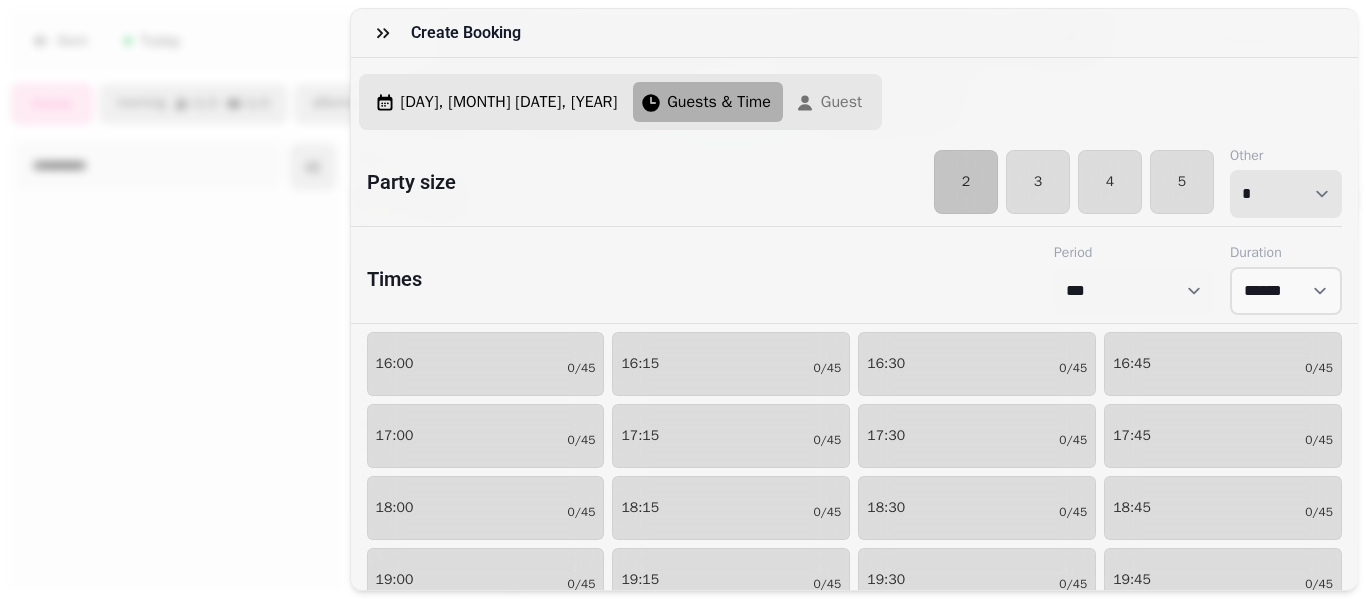 click on "* * * * * * * * * ** ** ** ** ** ** ** ** ** ** ** ** ** ** ** ** ** ** ** ** ** ** ** ** ** ** ** ** ** ** ** ** ** ** ** ** ** ** ** ** ** ** ** ** ** ** ** ** ** ** ** ** ** ** ** ** ** ** ** ** ** ** ** ** ** ** ** ** ** ** ** ** ** ** ** ** ** ** ** ** ** ** ** ** ** ** ** ** ** ** *** *** *** *** *** *** *** *** *** *** *** *** *** *** *** *** *** *** *** *** ***" at bounding box center [1286, 194] 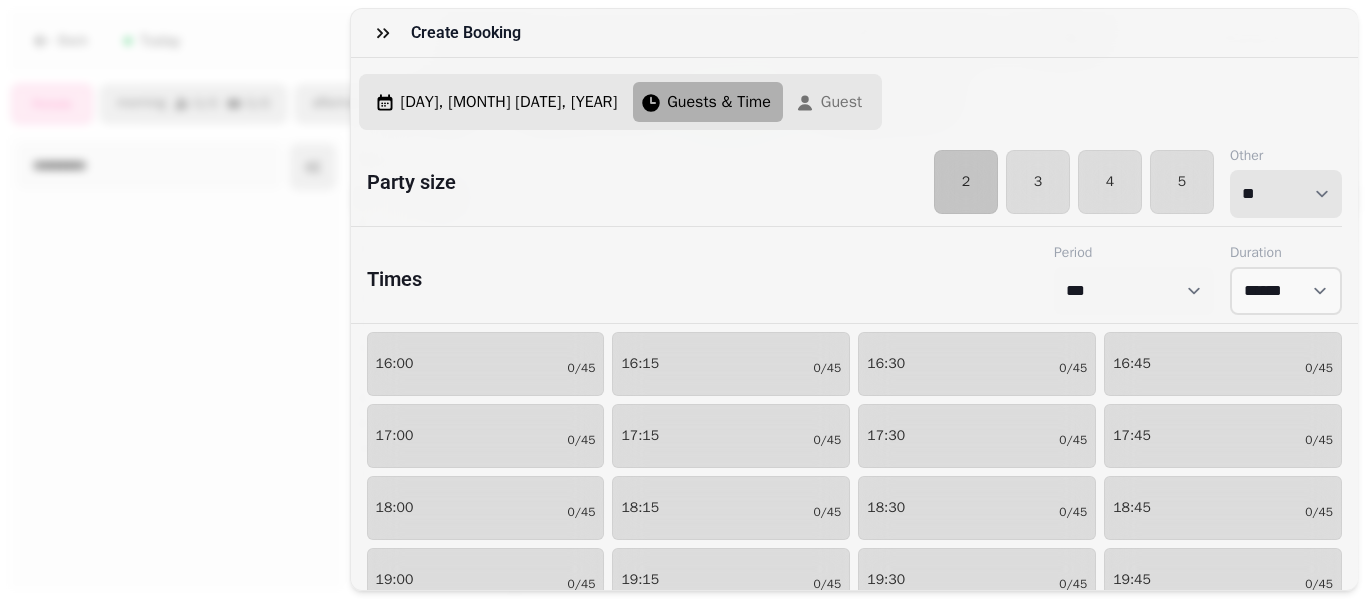 click on "* * * * * * * * * ** ** ** ** ** ** ** ** ** ** ** ** ** ** ** ** ** ** ** ** ** ** ** ** ** ** ** ** ** ** ** ** ** ** ** ** ** ** ** ** ** ** ** ** ** ** ** ** ** ** ** ** ** ** ** ** ** ** ** ** ** ** ** ** ** ** ** ** ** ** ** ** ** ** ** ** ** ** ** ** ** ** ** ** ** ** ** ** ** ** *** *** *** *** *** *** *** *** *** *** *** *** *** *** *** *** *** *** *** *** ***" at bounding box center (1286, 194) 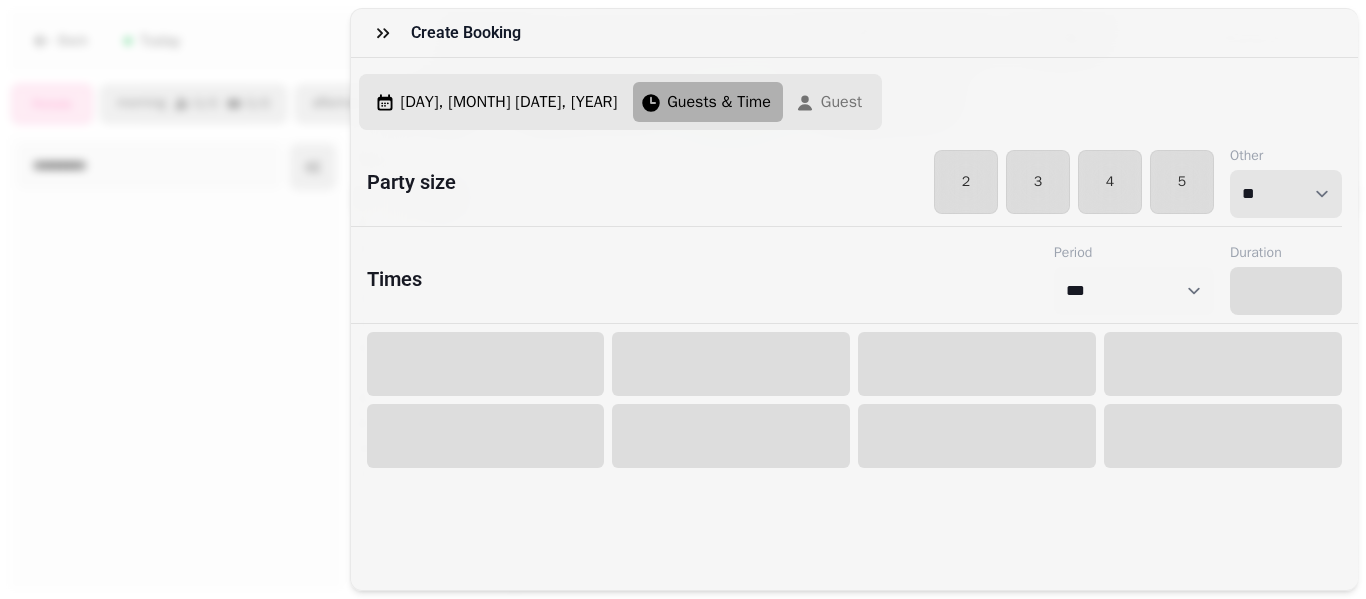 select on "****" 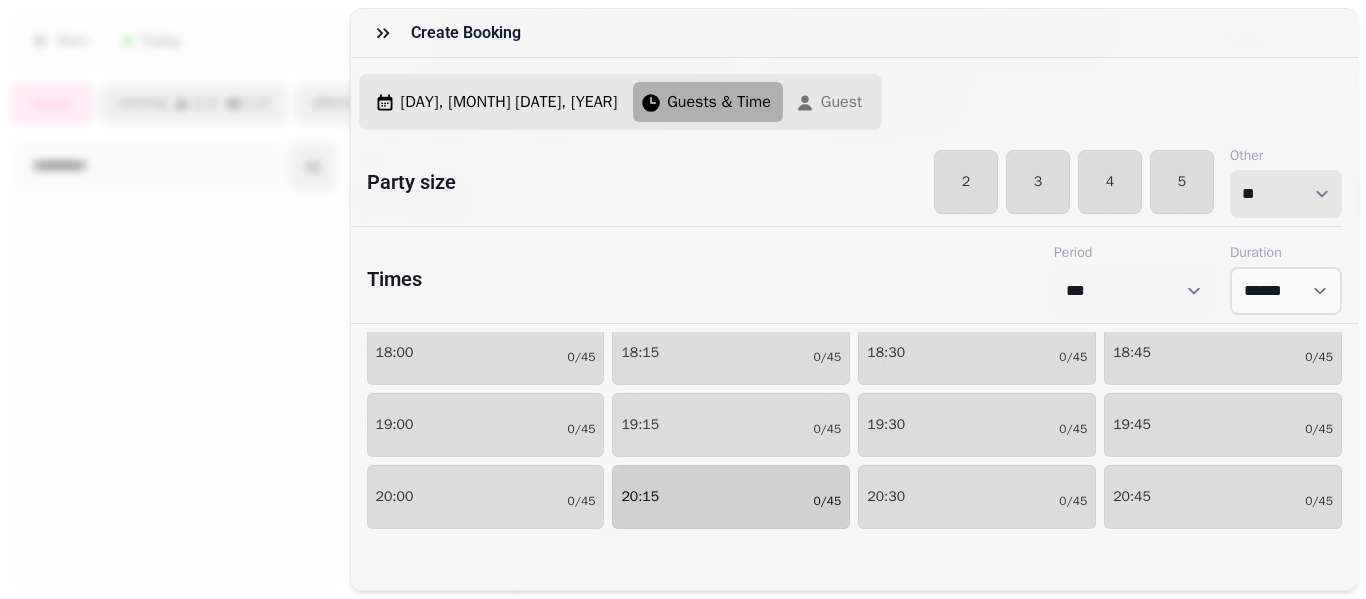 scroll, scrollTop: 219, scrollLeft: 0, axis: vertical 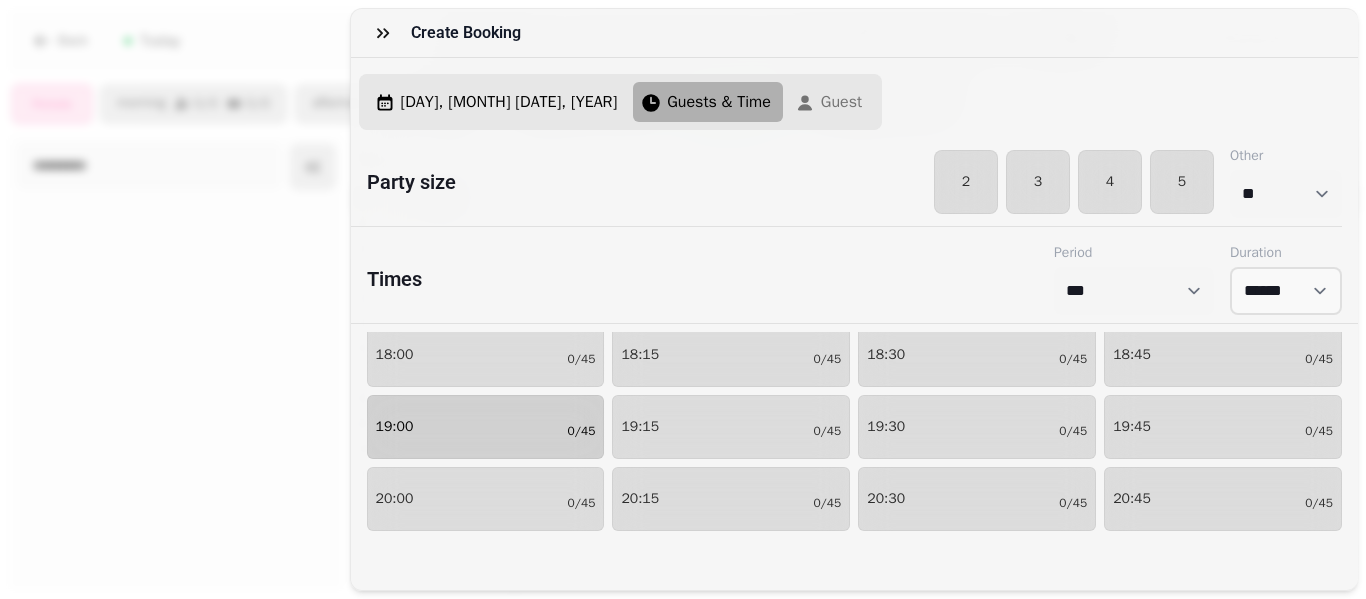 click on "19:00 0/45" at bounding box center (486, 427) 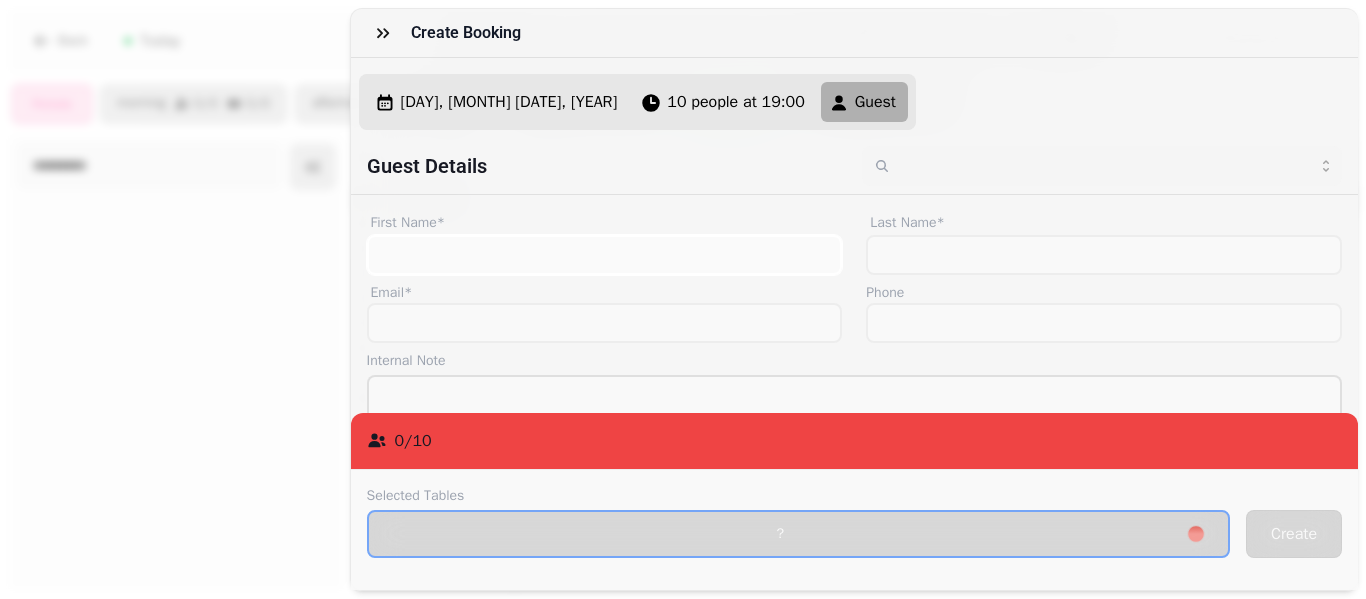 click on "First Name*" at bounding box center [605, 255] 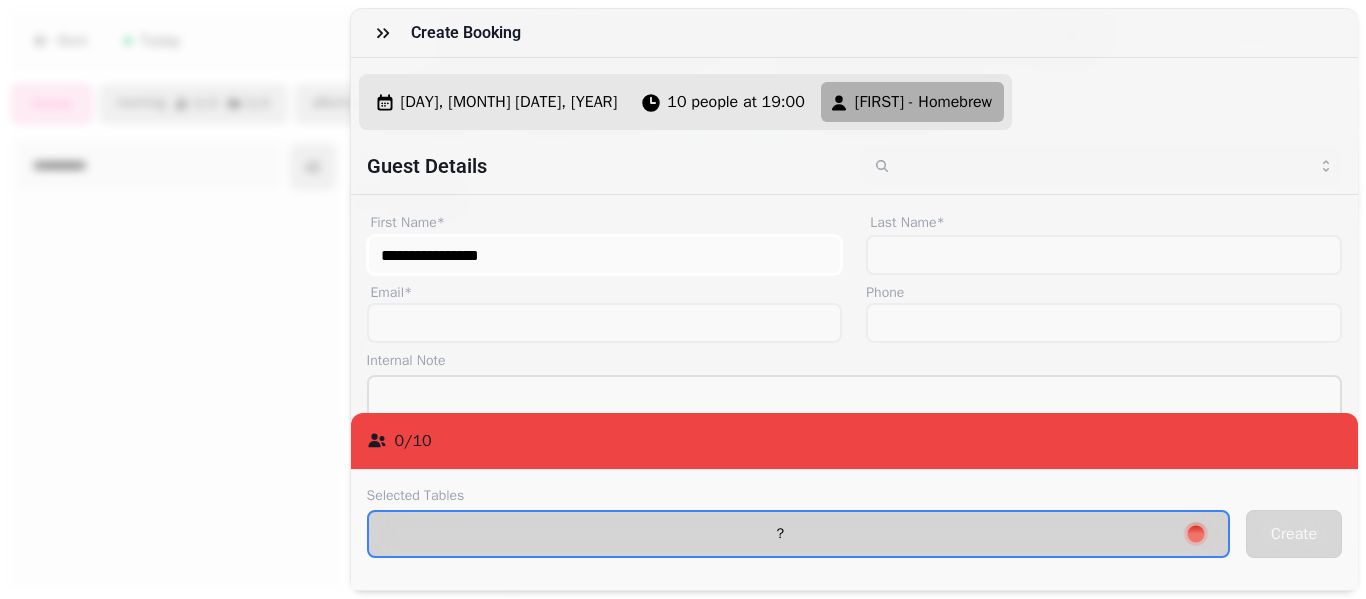 type on "**********" 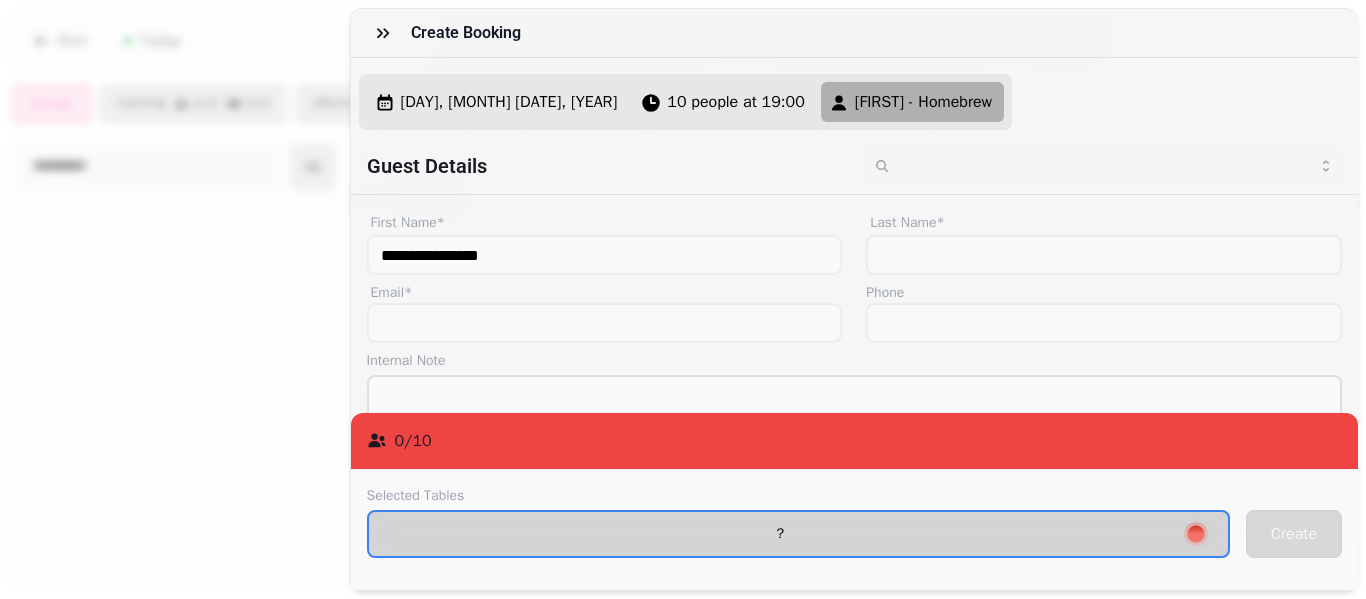 click on "?" at bounding box center (799, 534) 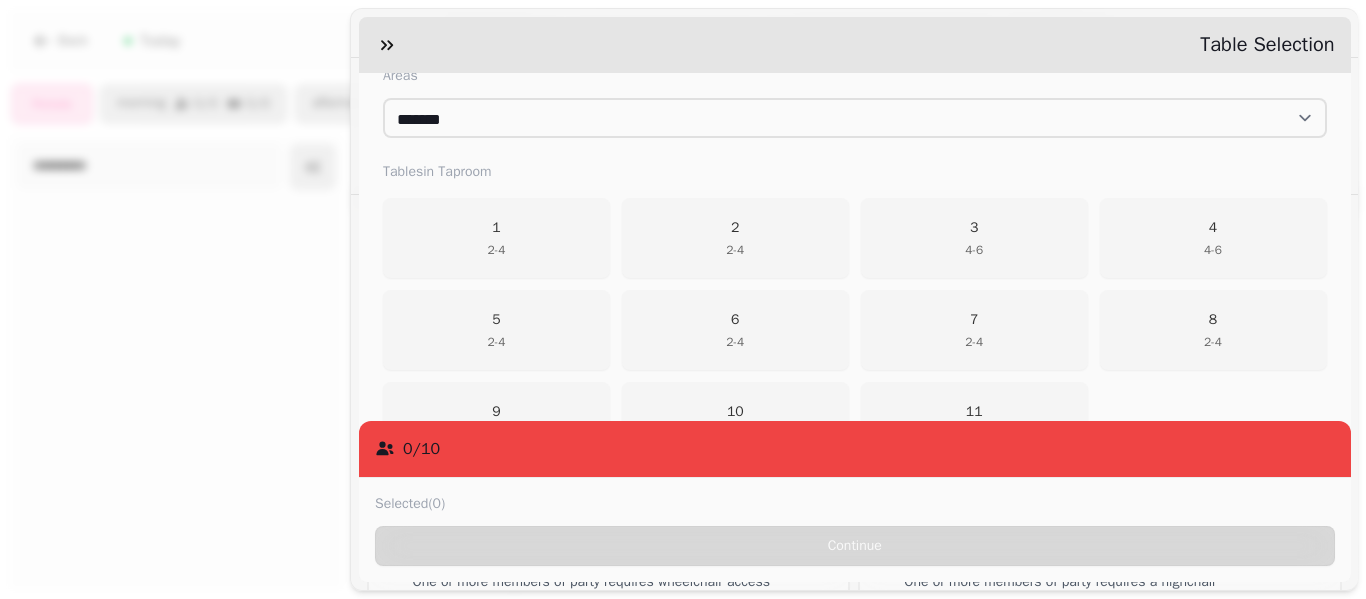 scroll, scrollTop: 332, scrollLeft: 0, axis: vertical 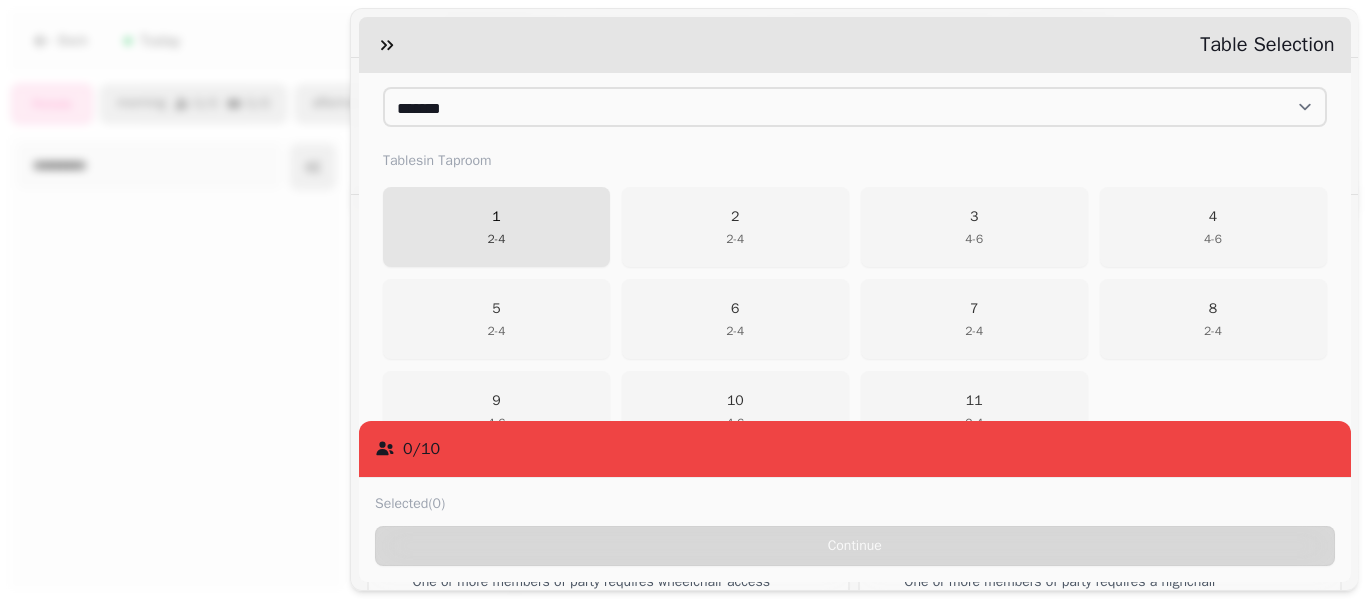 click on "1 2  -  4" at bounding box center (496, 227) 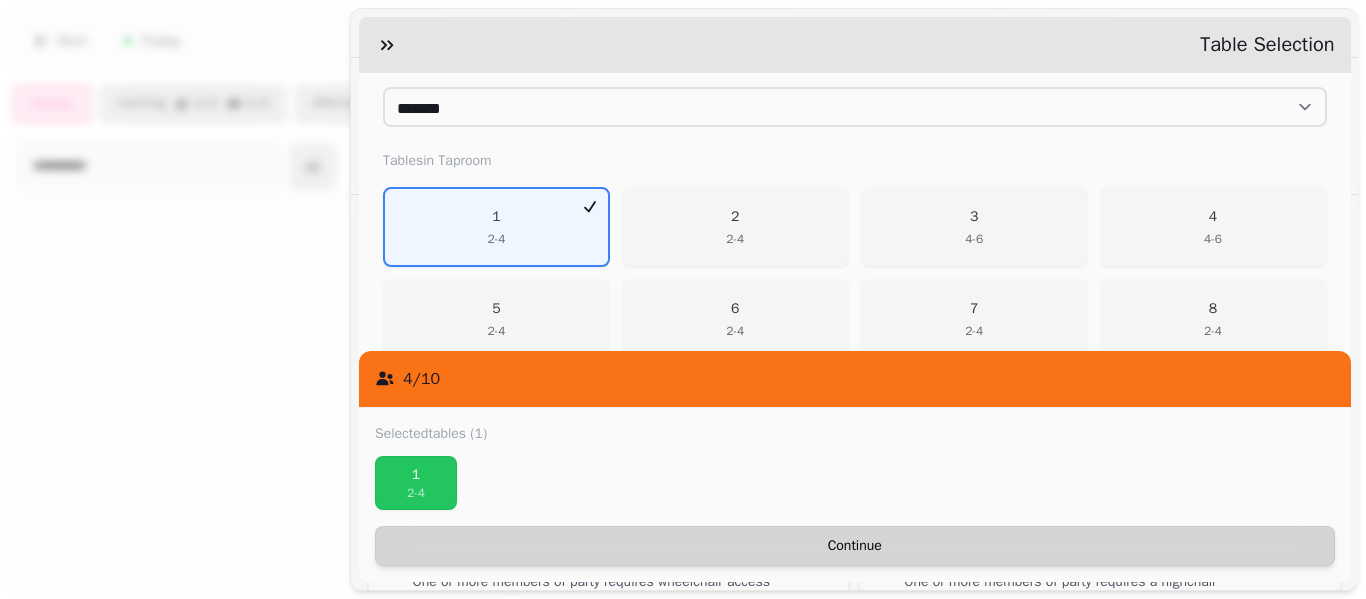 click on "Continue" at bounding box center (855, 546) 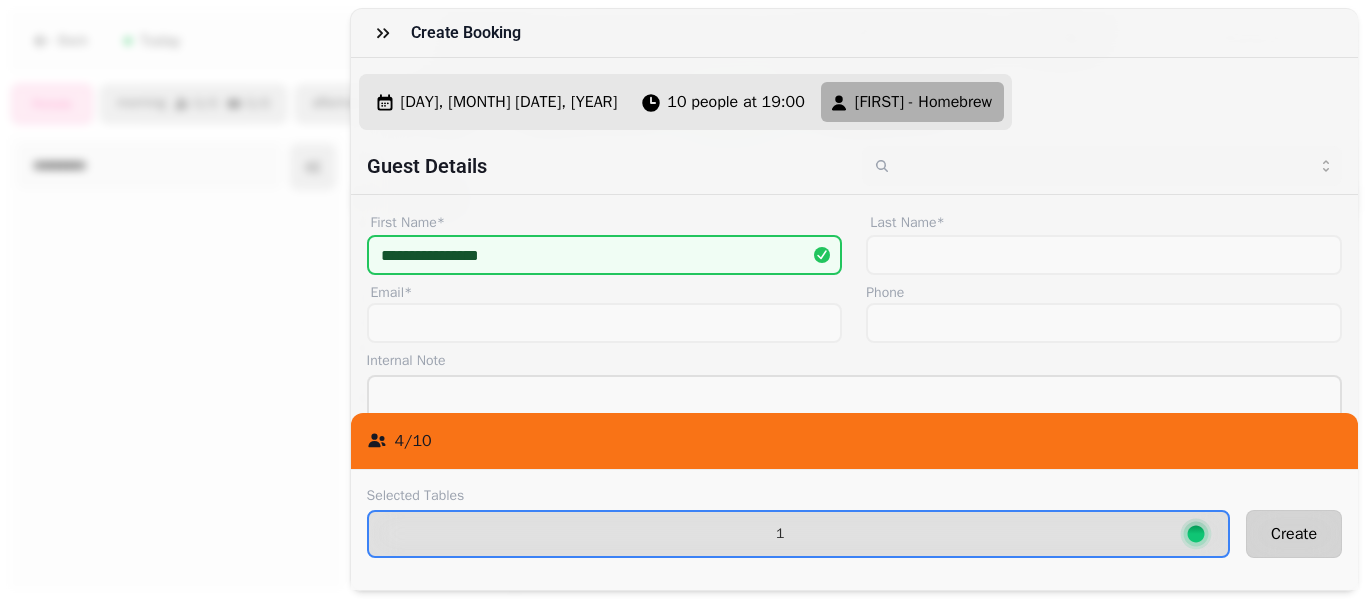 click on "Create" at bounding box center (1294, 534) 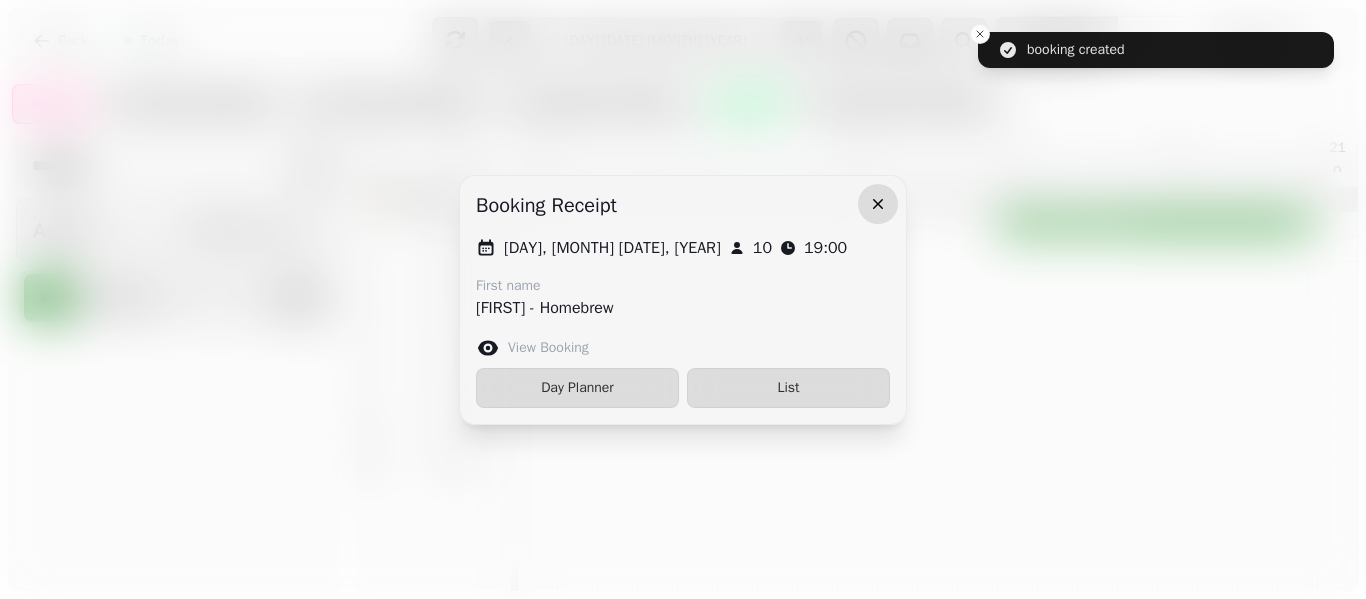 click 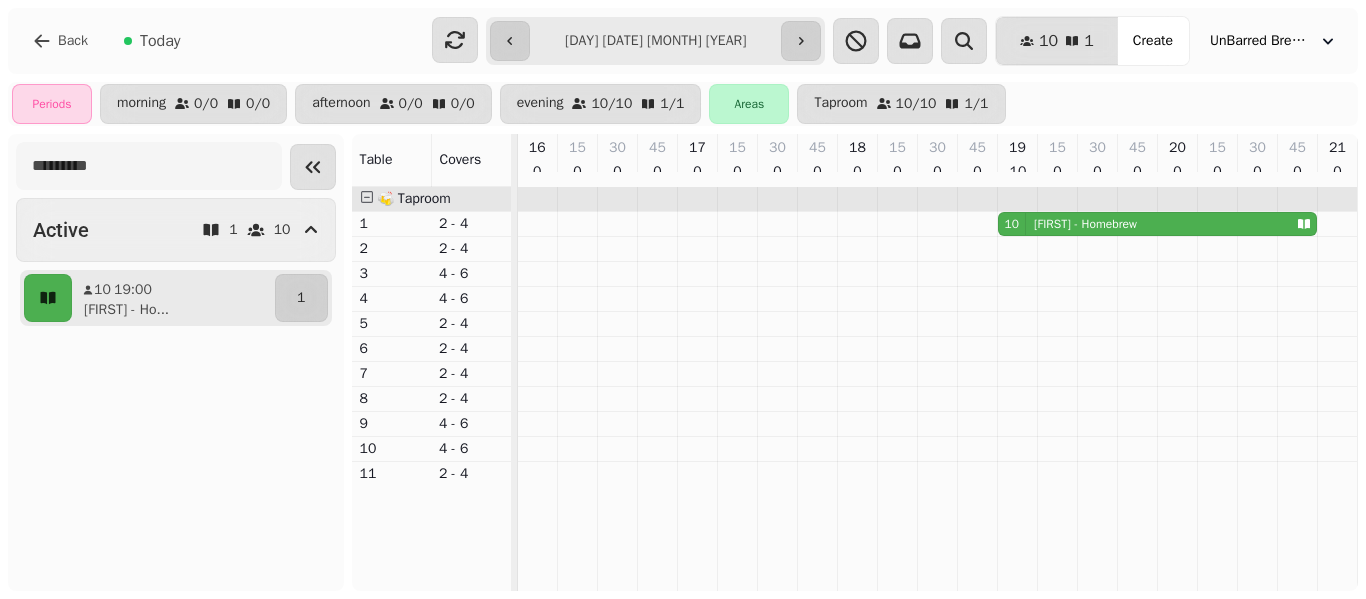 click on "**********" at bounding box center [655, 41] 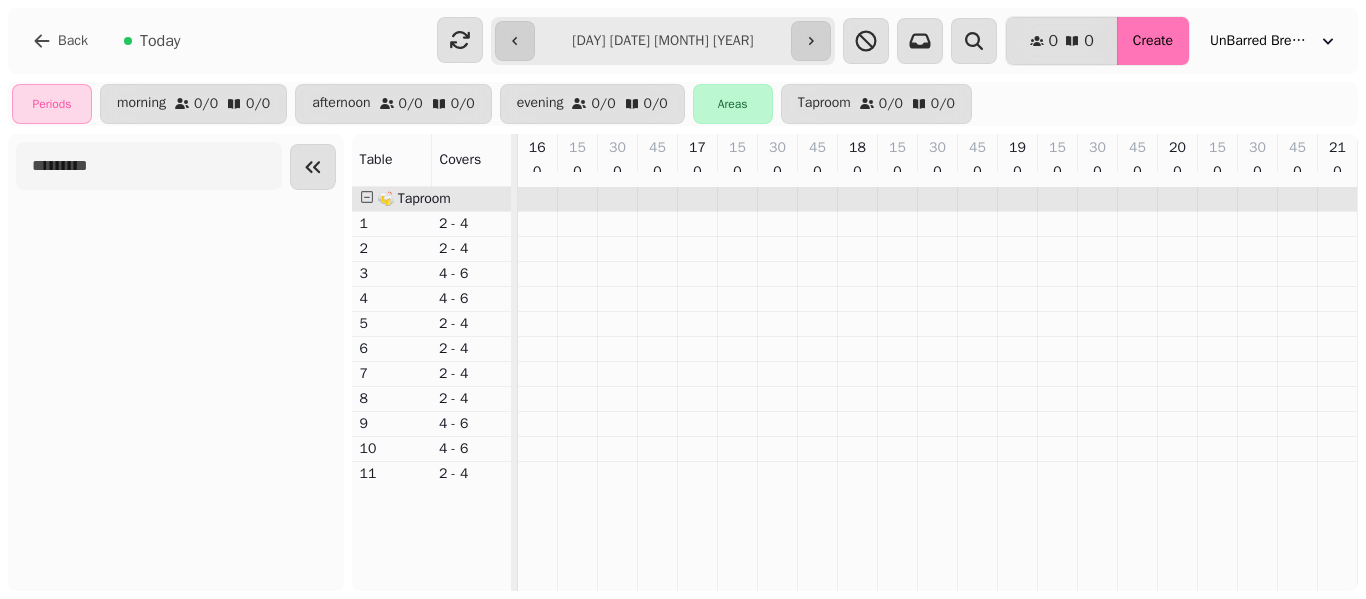 click on "Create" at bounding box center [1153, 41] 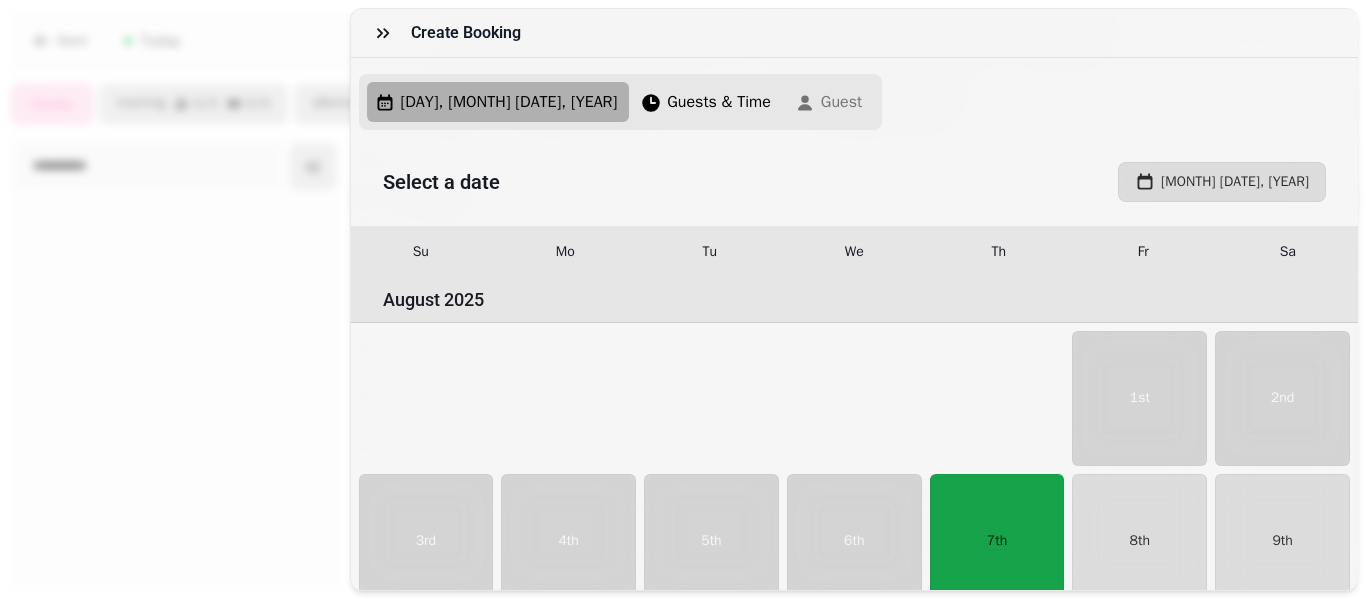 scroll, scrollTop: 1640, scrollLeft: 0, axis: vertical 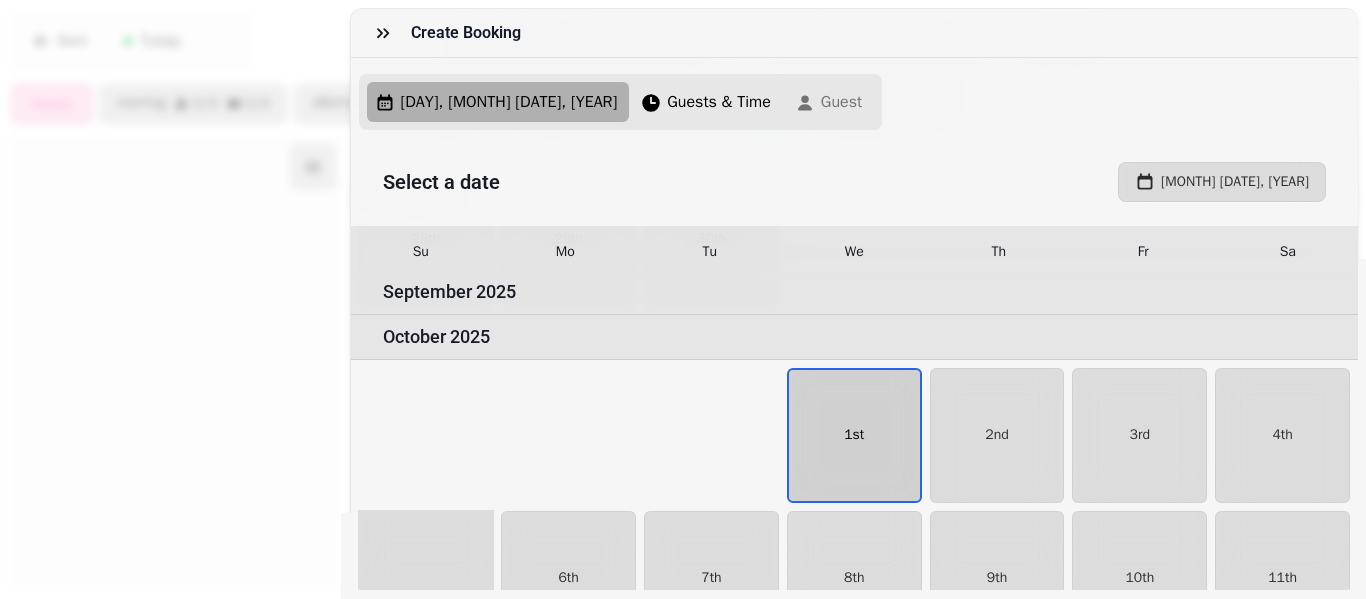 click on "1st" at bounding box center (854, 435) 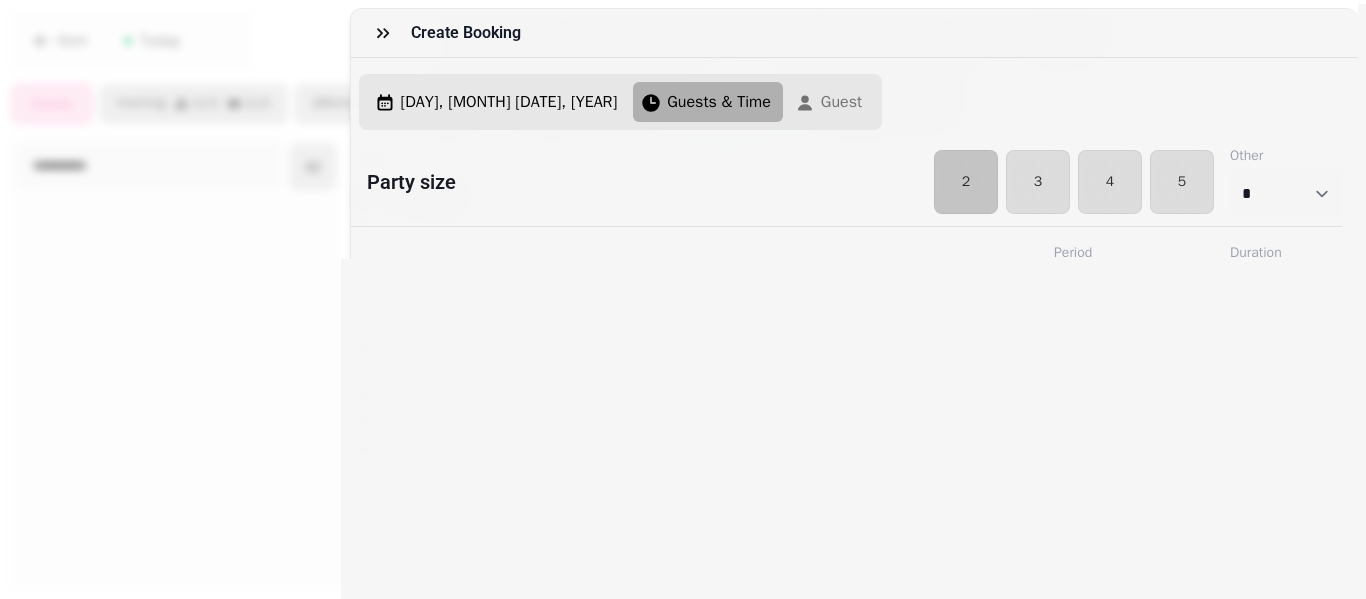 select on "****" 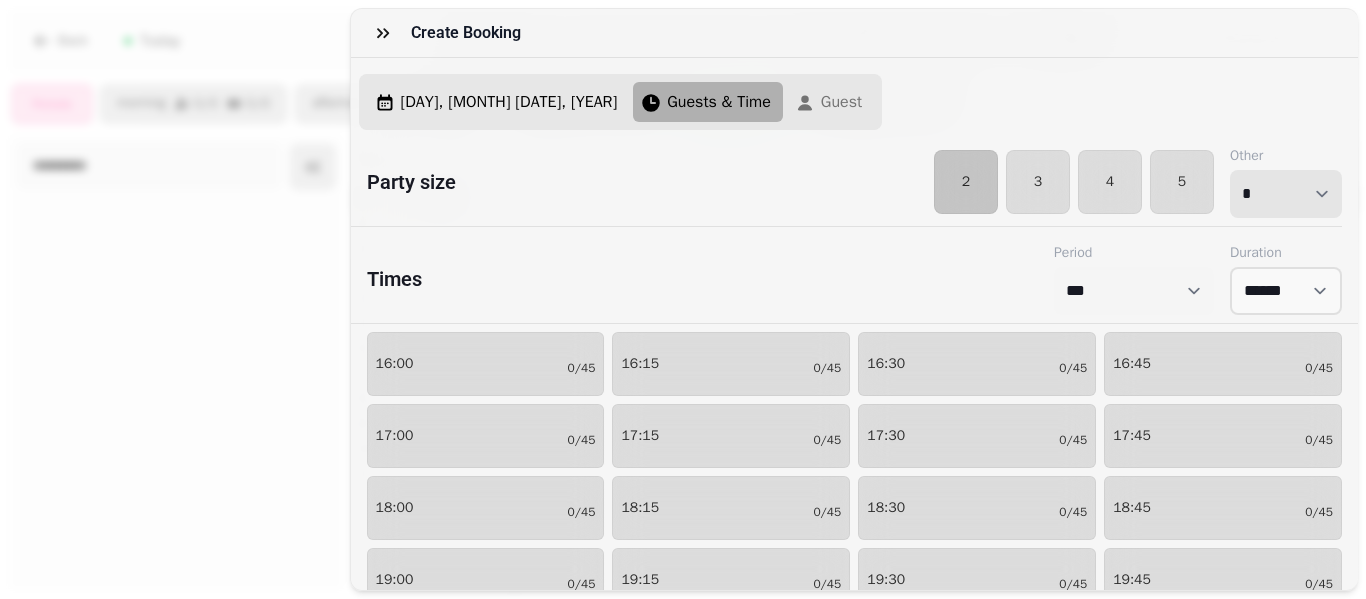 click on "* * * * * * * * * ** ** ** ** ** ** ** ** ** ** ** ** ** ** ** ** ** ** ** ** ** ** ** ** ** ** ** ** ** ** ** ** ** ** ** ** ** ** ** ** ** ** ** ** ** ** ** ** ** ** ** ** ** ** ** ** ** ** ** ** ** ** ** ** ** ** ** ** ** ** ** ** ** ** ** ** ** ** ** ** ** ** ** ** ** ** ** ** ** ** *** *** *** *** *** *** *** *** *** *** *** *** *** *** *** *** *** *** *** *** ***" at bounding box center (1286, 194) 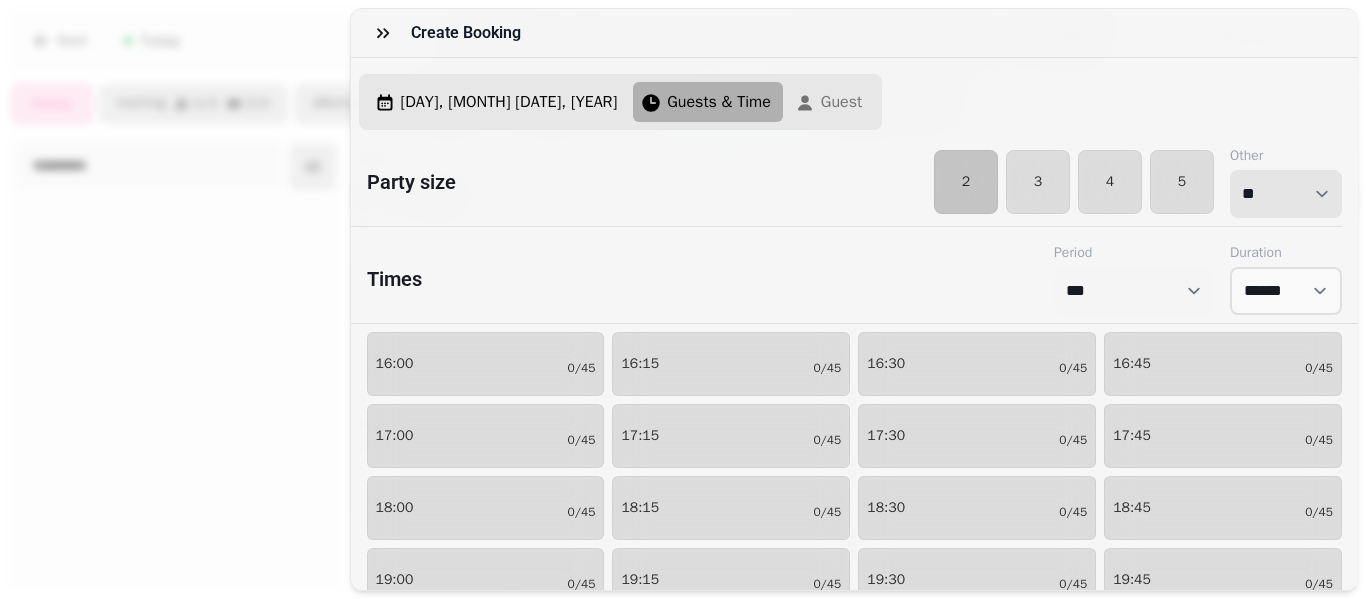 click on "* * * * * * * * * ** ** ** ** ** ** ** ** ** ** ** ** ** ** ** ** ** ** ** ** ** ** ** ** ** ** ** ** ** ** ** ** ** ** ** ** ** ** ** ** ** ** ** ** ** ** ** ** ** ** ** ** ** ** ** ** ** ** ** ** ** ** ** ** ** ** ** ** ** ** ** ** ** ** ** ** ** ** ** ** ** ** ** ** ** ** ** ** ** ** *** *** *** *** *** *** *** *** *** *** *** *** *** *** *** *** *** *** *** *** ***" at bounding box center [1286, 194] 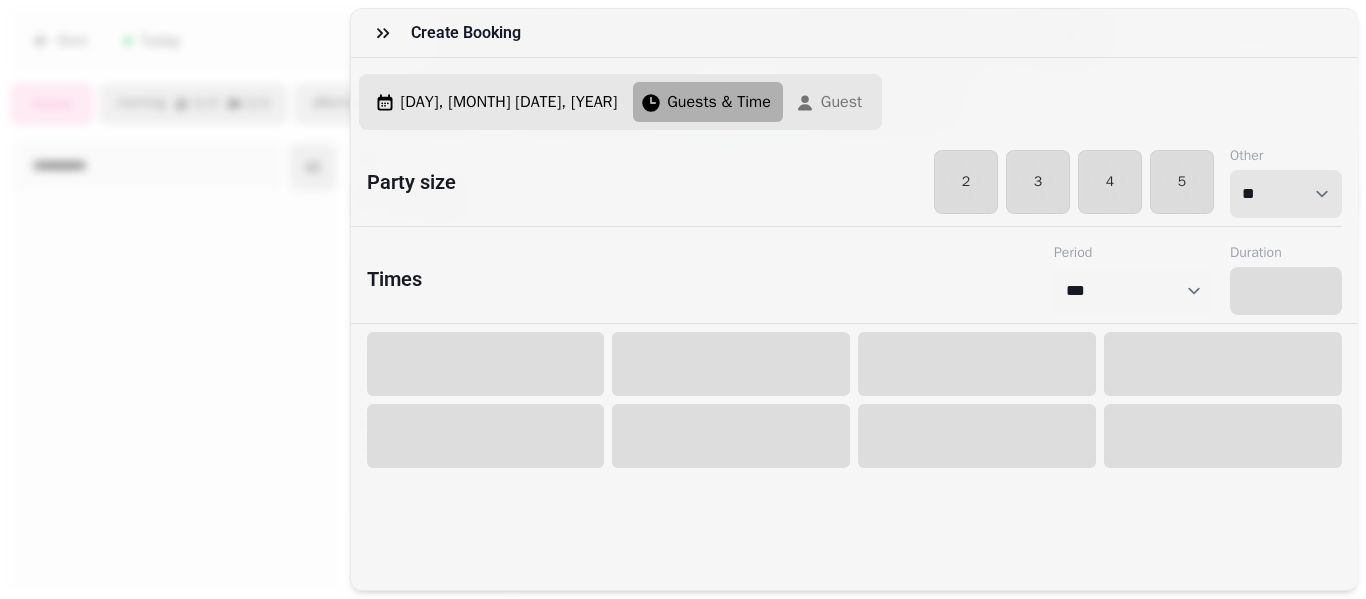 select on "****" 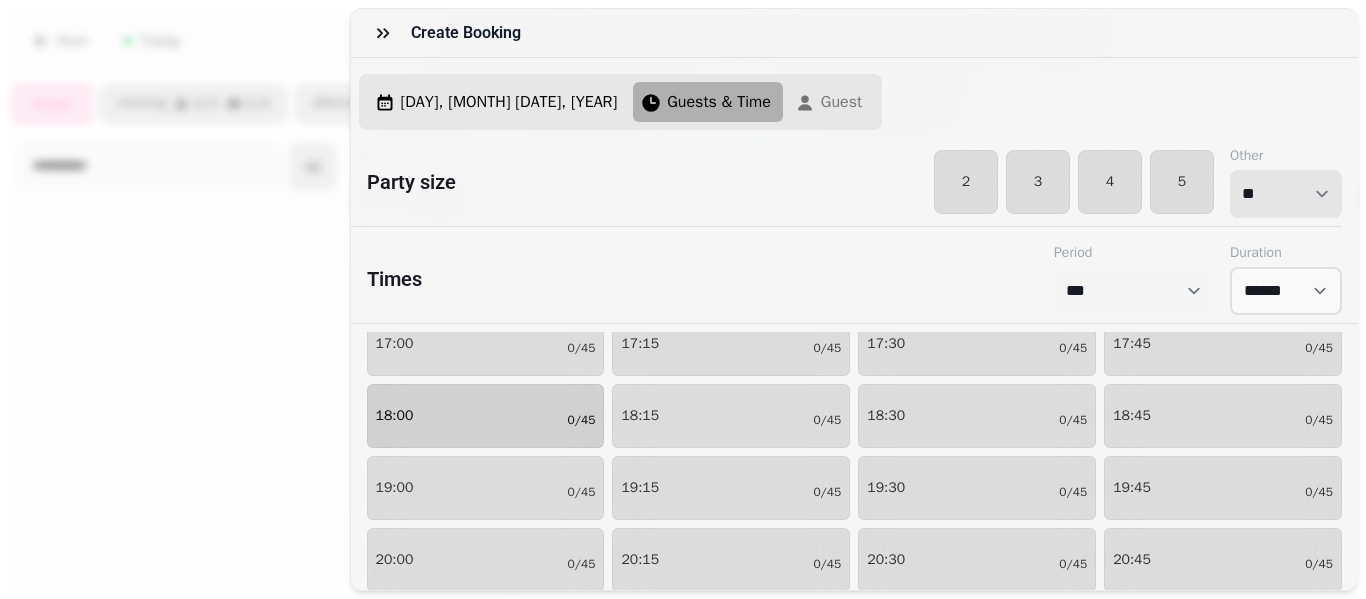 scroll, scrollTop: 159, scrollLeft: 0, axis: vertical 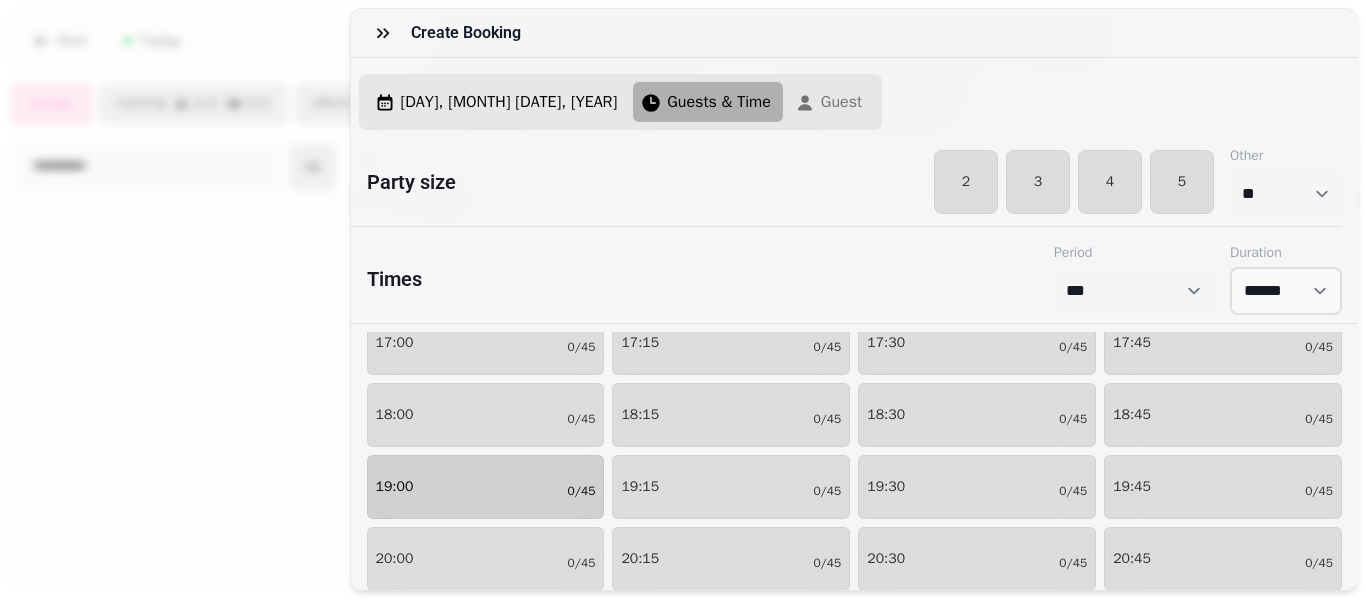 click on "19:00 0/45" at bounding box center [486, 487] 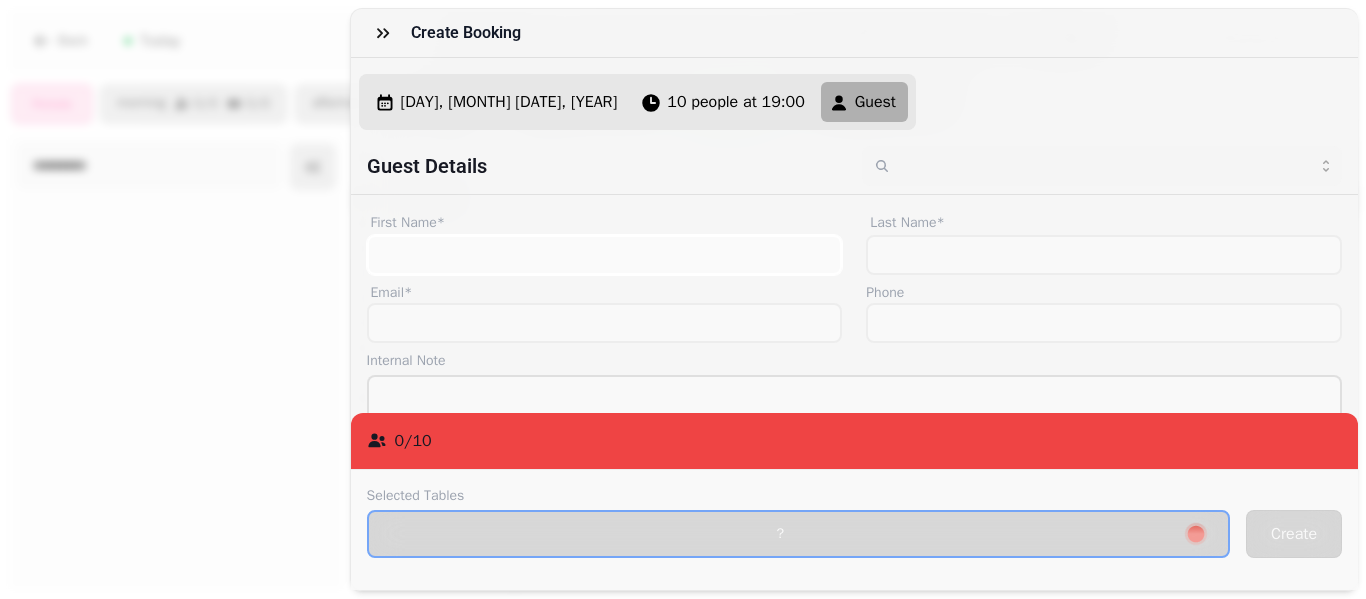 click on "First Name*" at bounding box center [605, 255] 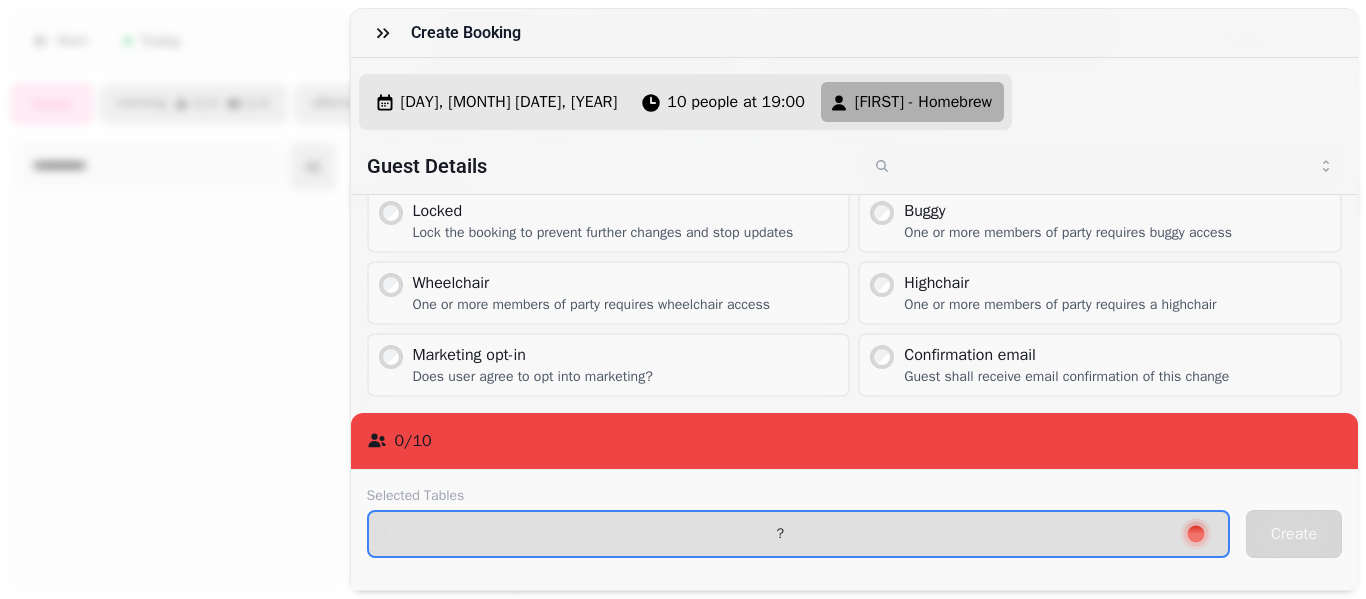 scroll, scrollTop: 321, scrollLeft: 0, axis: vertical 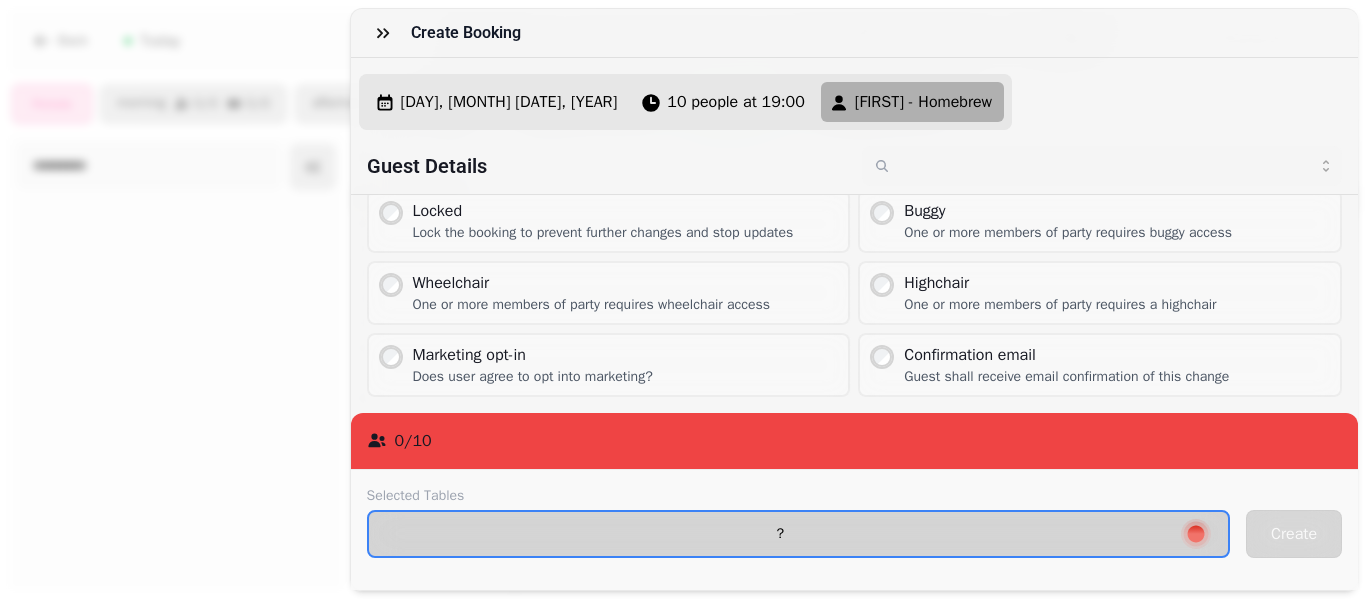 type on "**********" 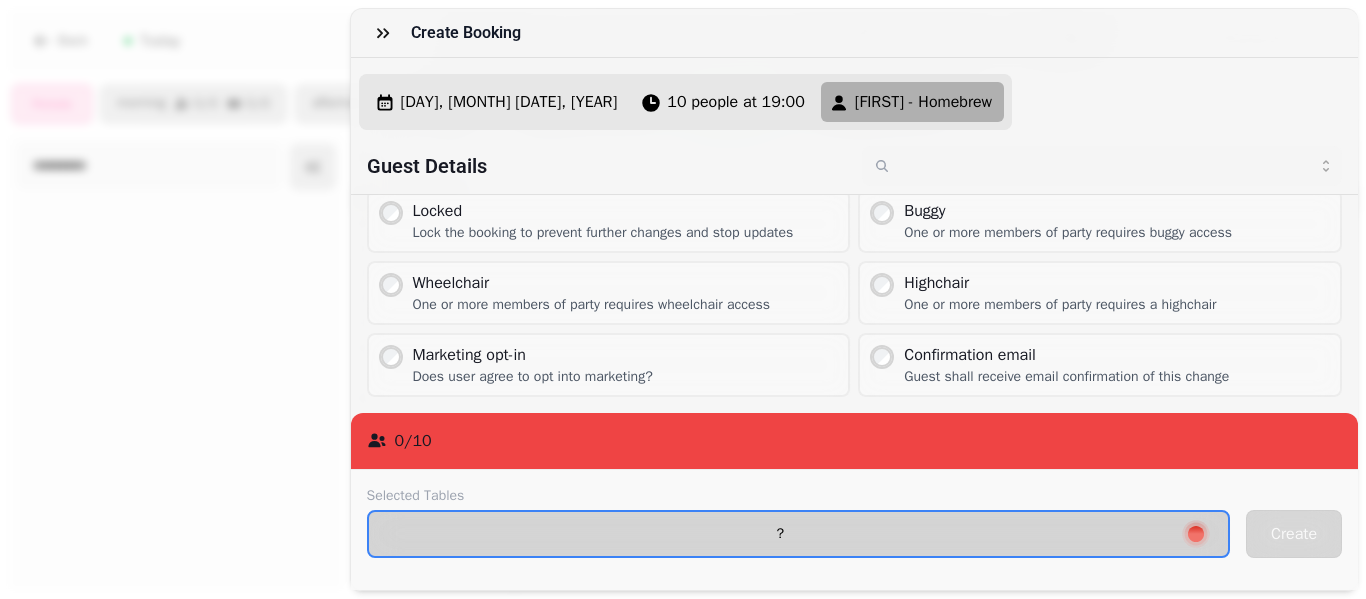 click on "?" at bounding box center (799, 534) 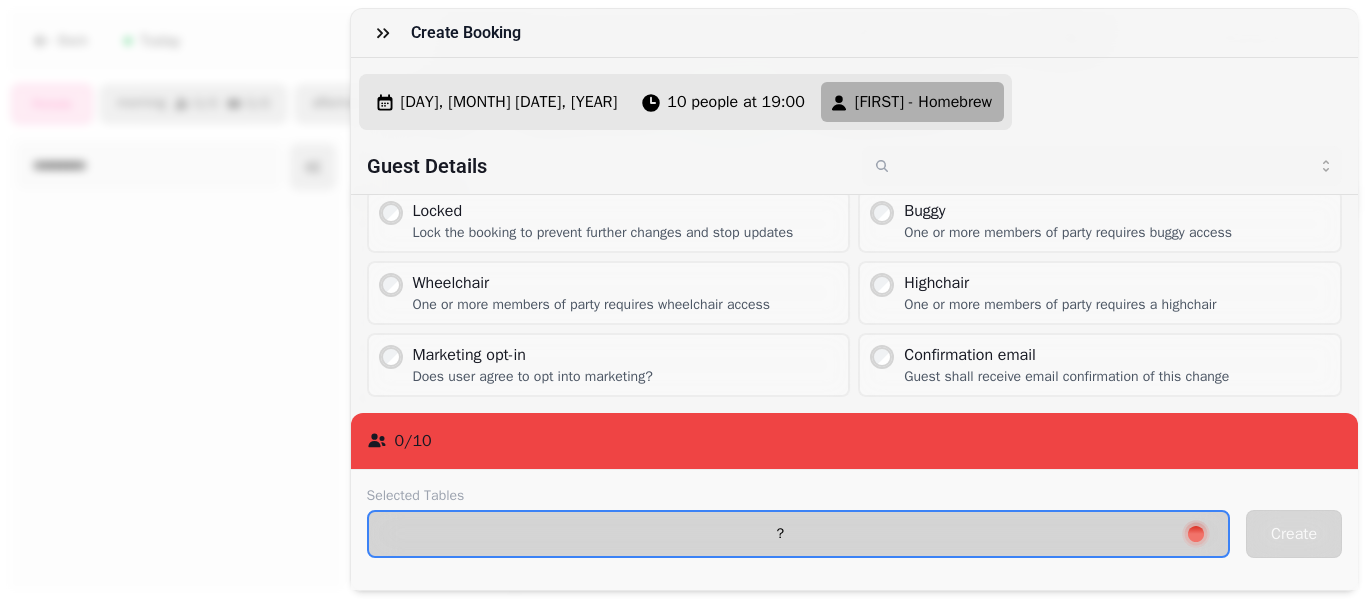 scroll, scrollTop: 144, scrollLeft: 0, axis: vertical 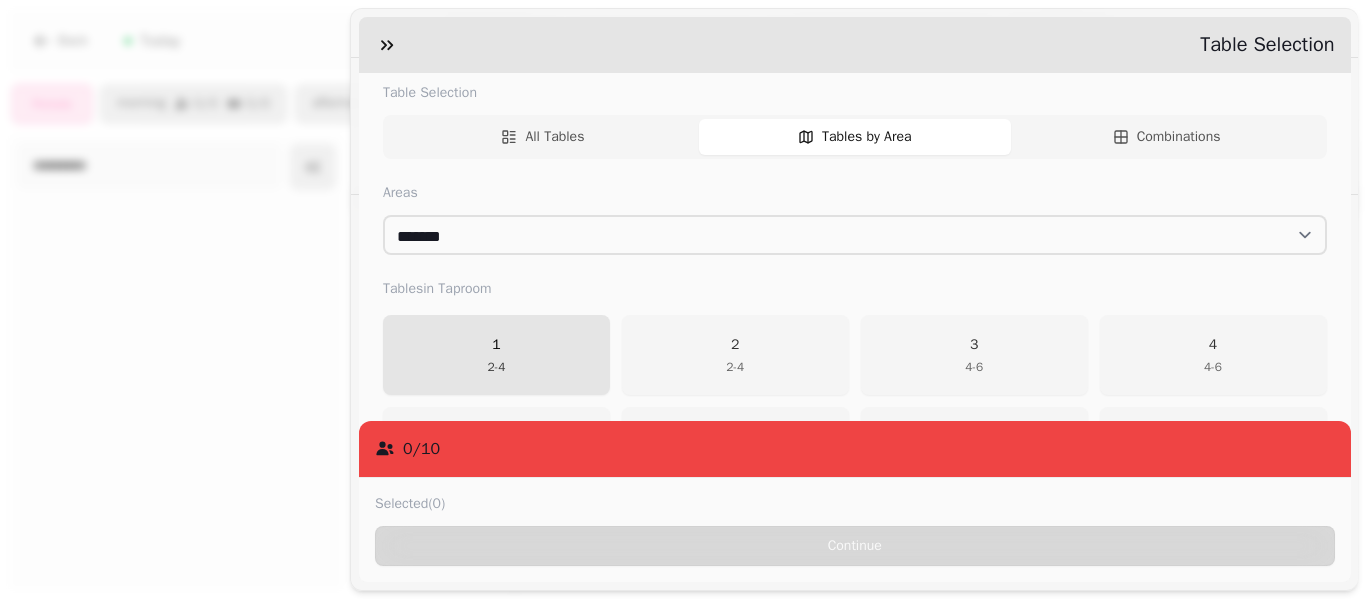 click on "1 2  -  4" at bounding box center (496, 355) 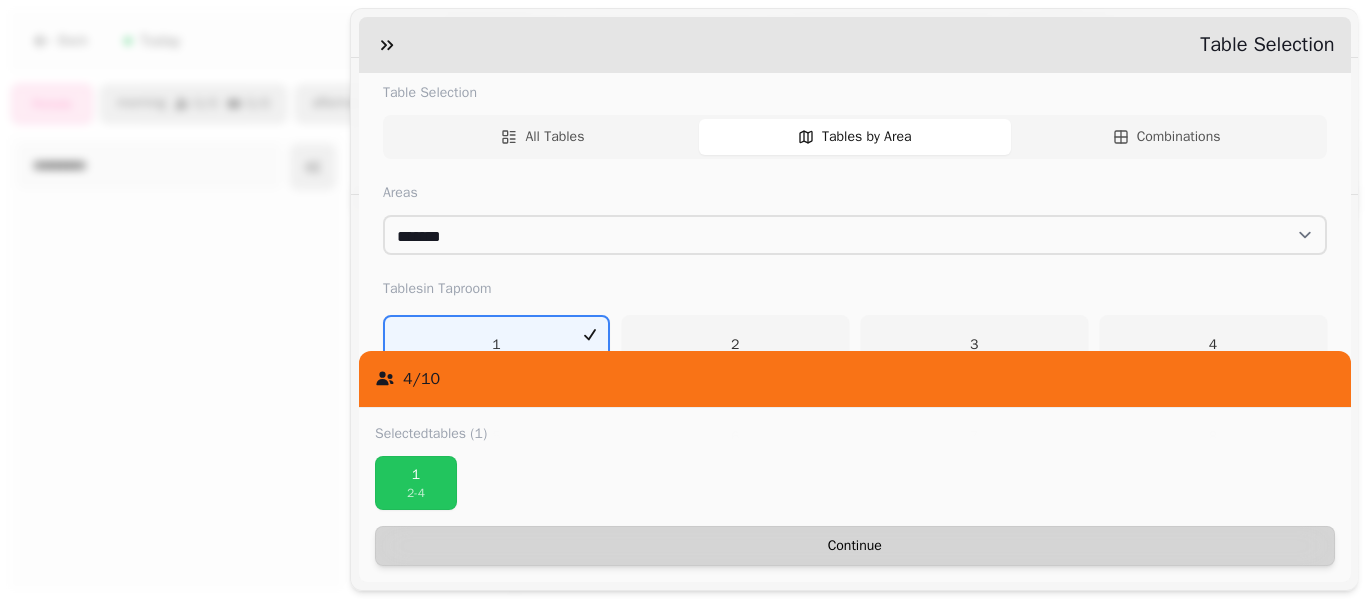 click on "Continue" at bounding box center (855, 546) 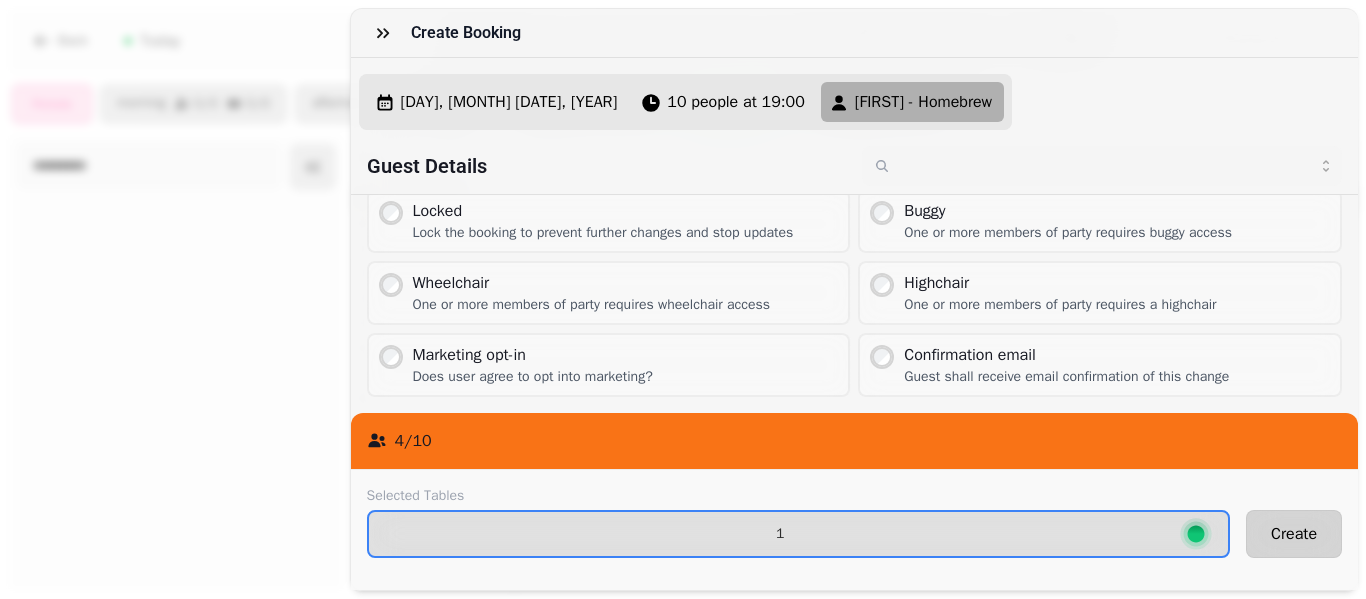 click on "Create" at bounding box center [1294, 534] 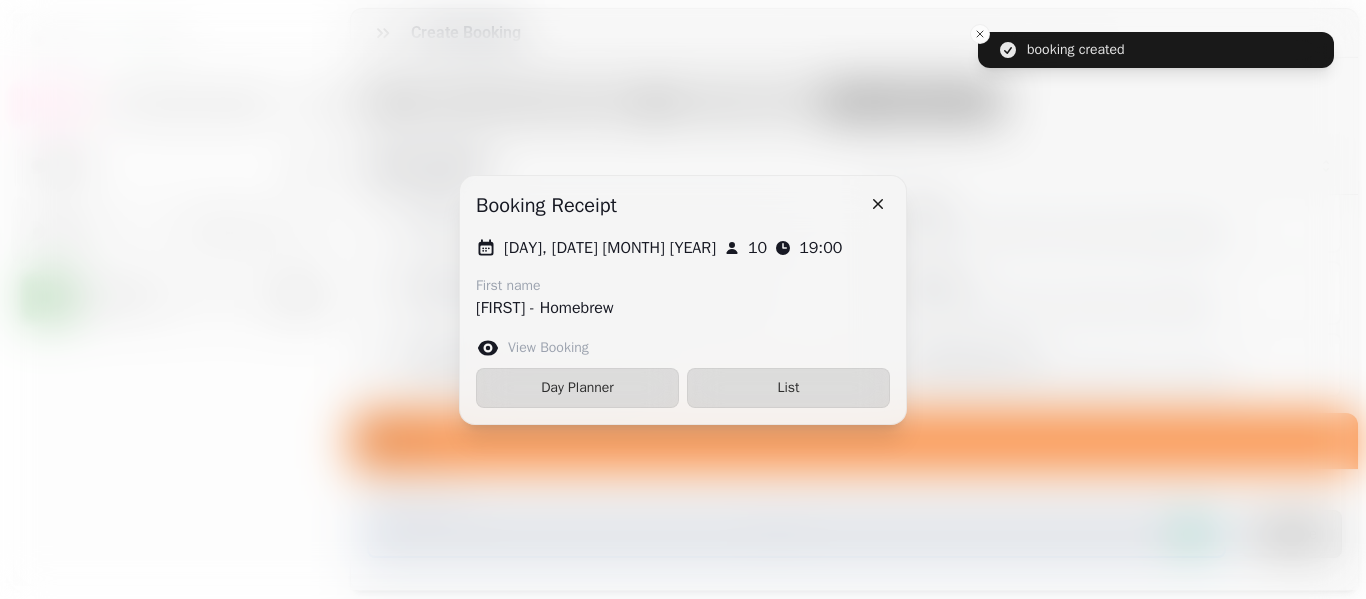 scroll, scrollTop: 207, scrollLeft: 0, axis: vertical 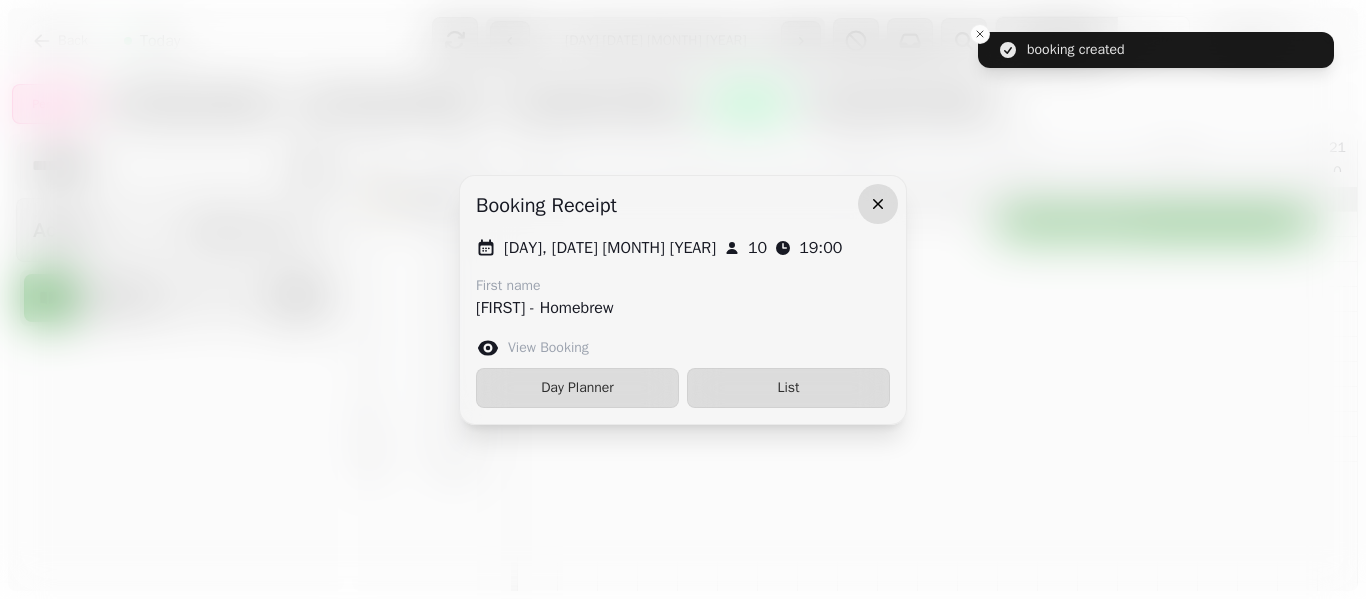 click at bounding box center [878, 204] 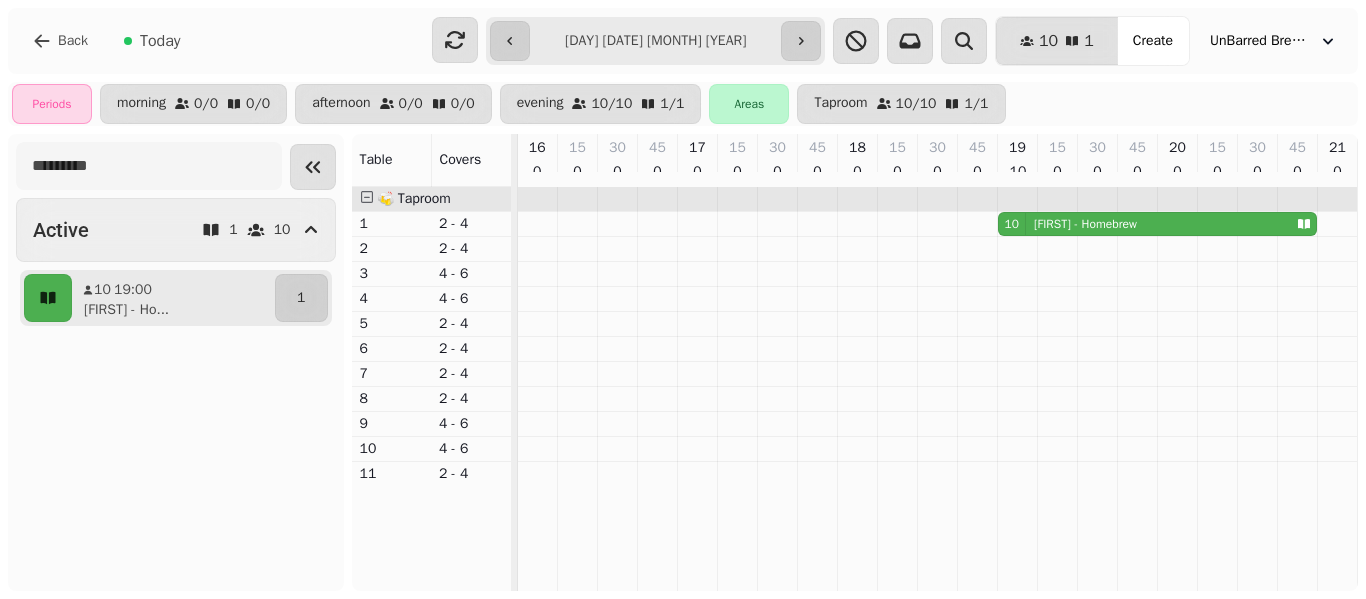 click on "**********" at bounding box center (655, 41) 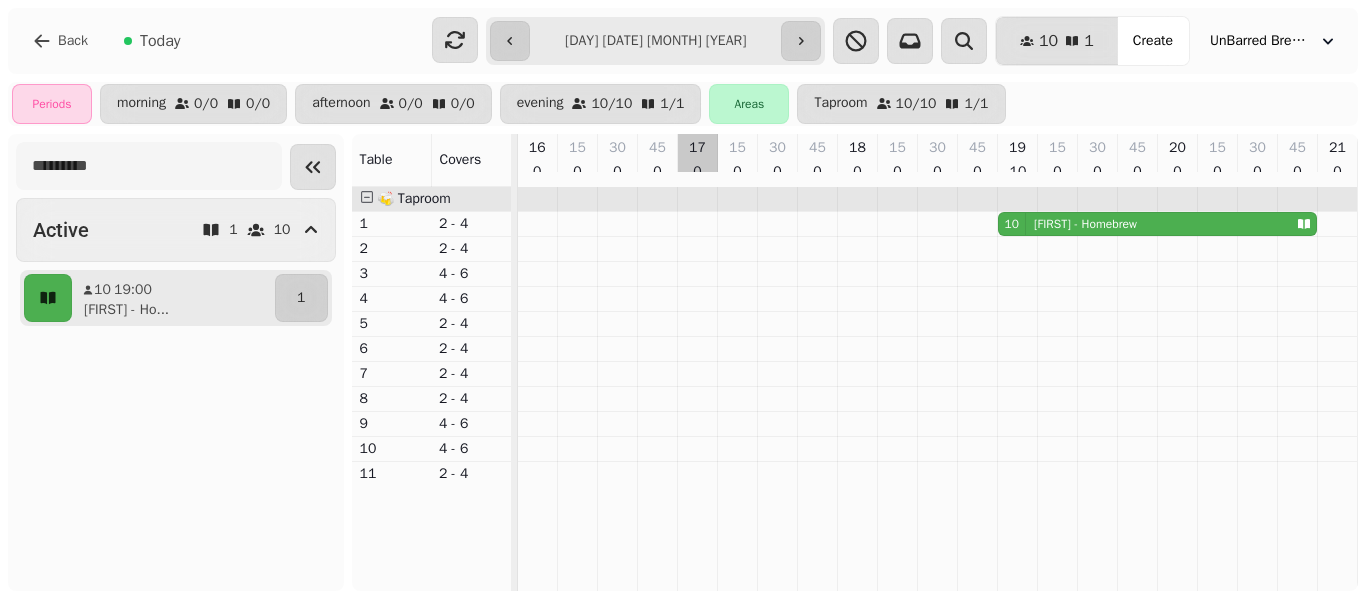 type on "**********" 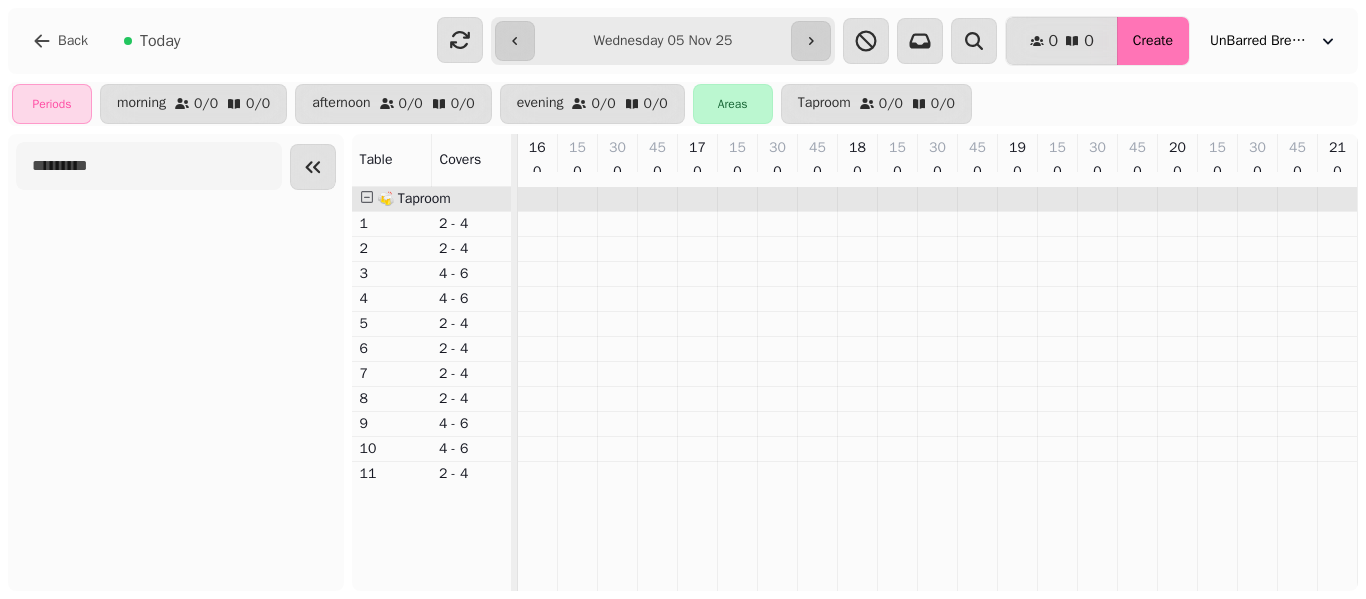 click on "Create" at bounding box center (1153, 41) 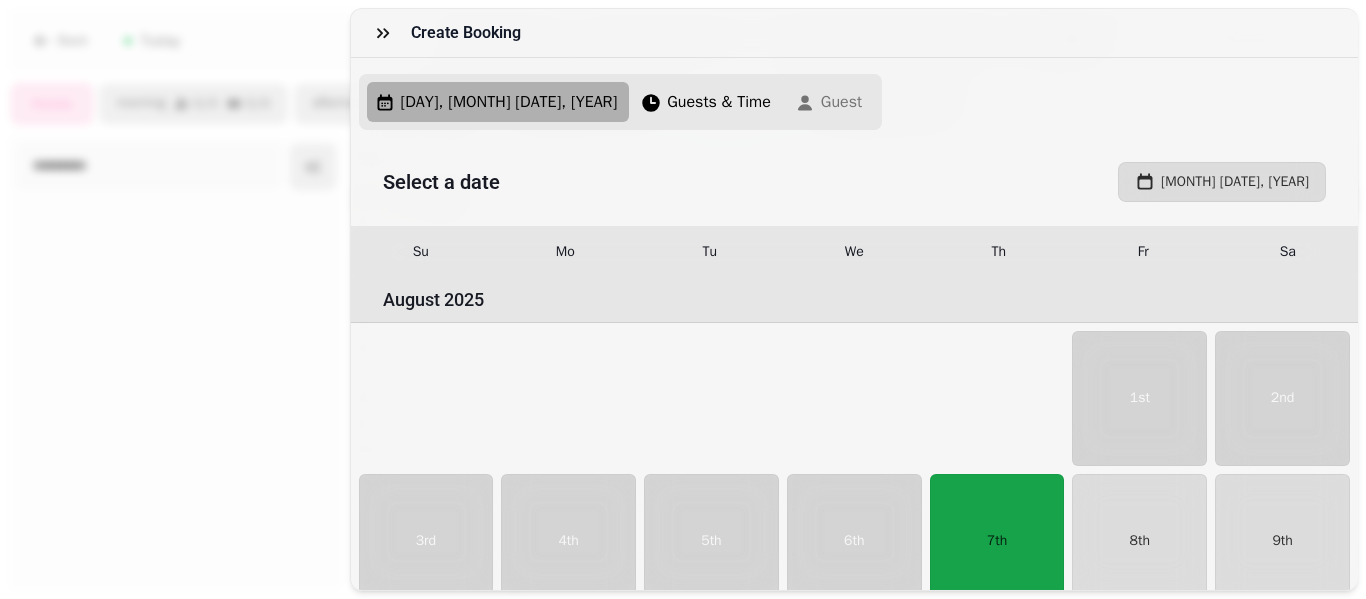 scroll, scrollTop: 2524, scrollLeft: 0, axis: vertical 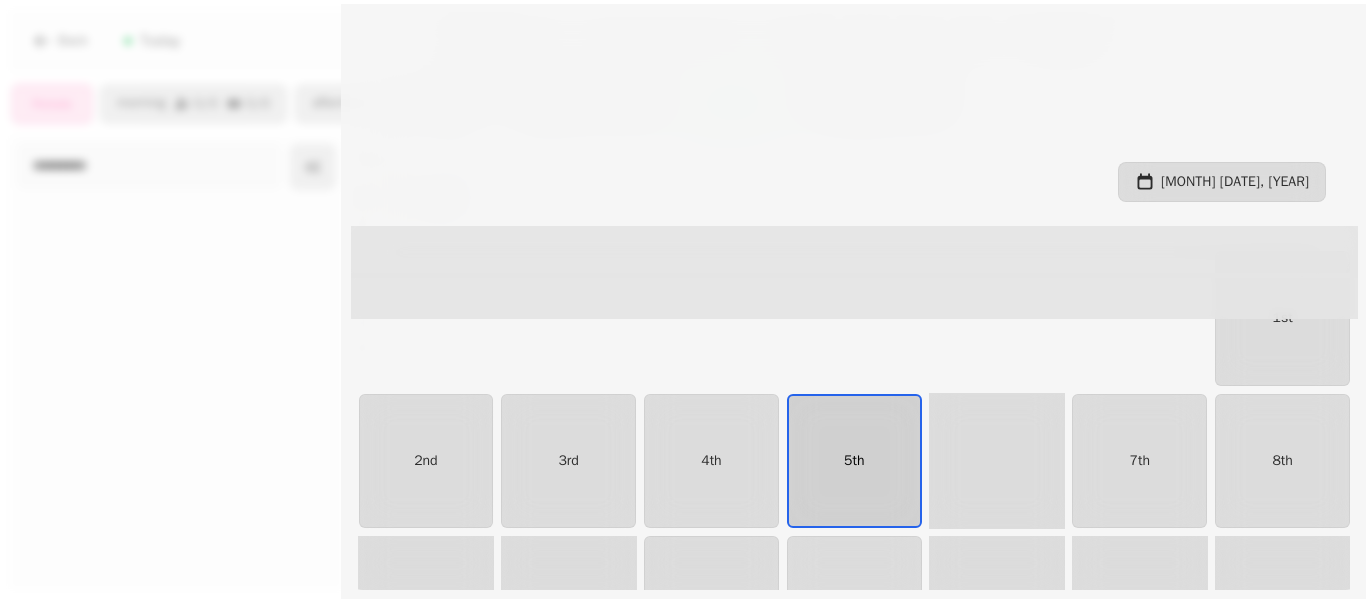 click on "5th" at bounding box center [854, 461] 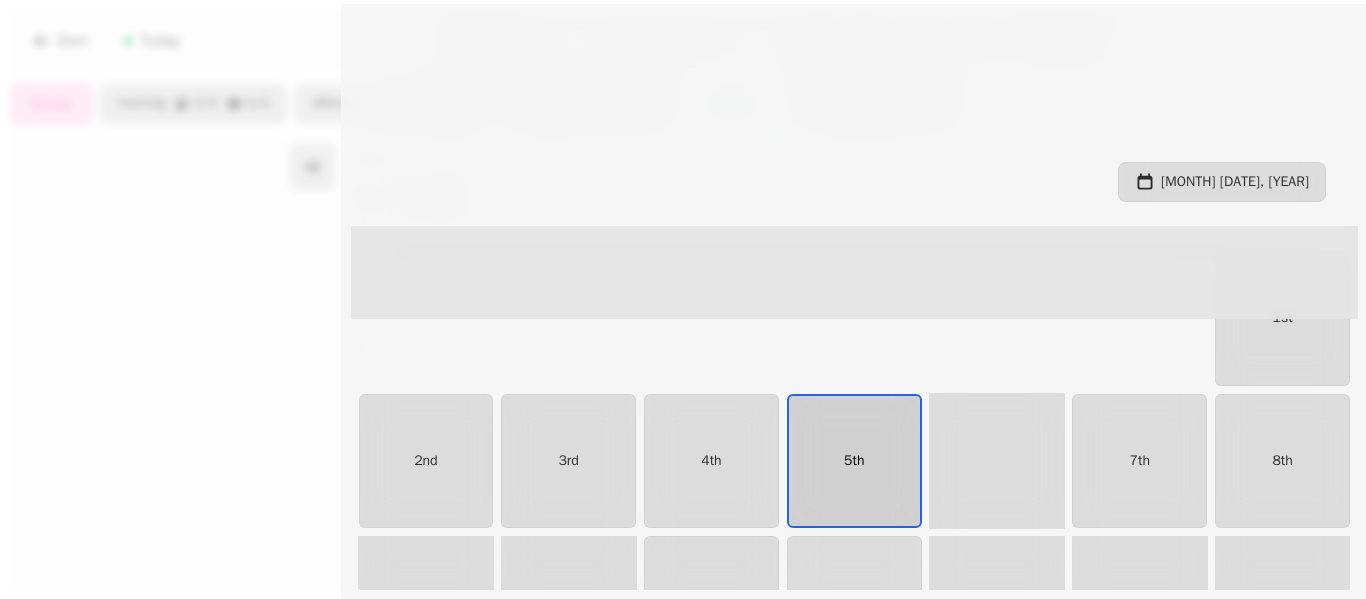 select on "*" 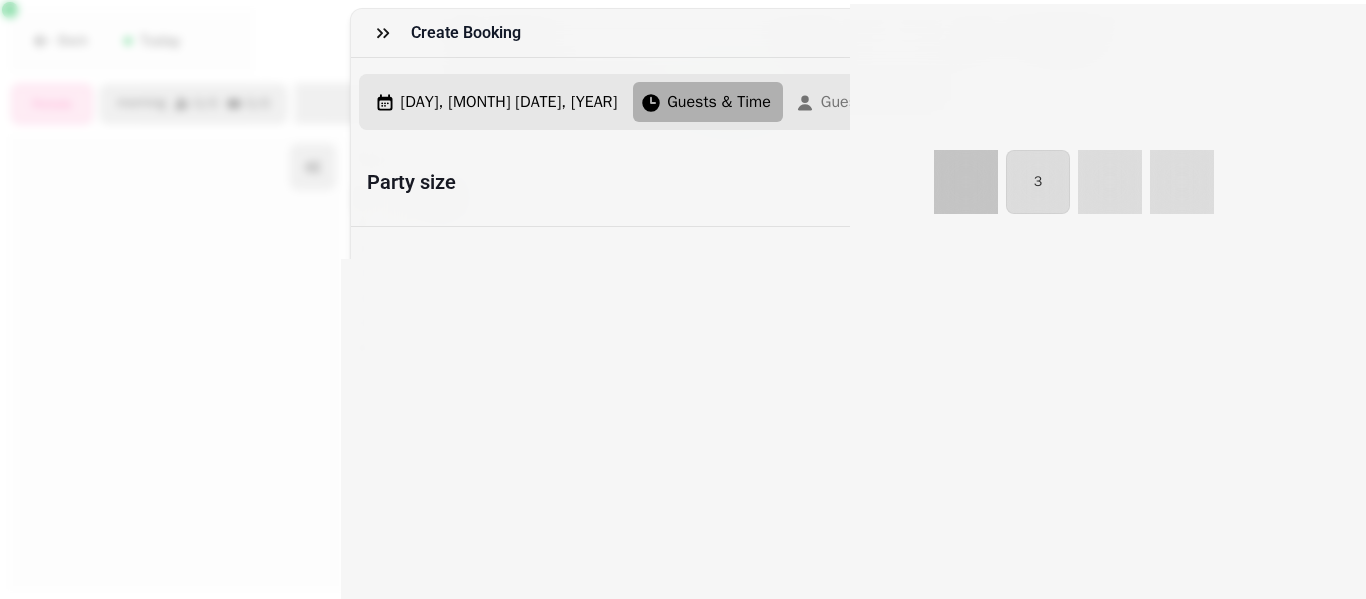 select on "****" 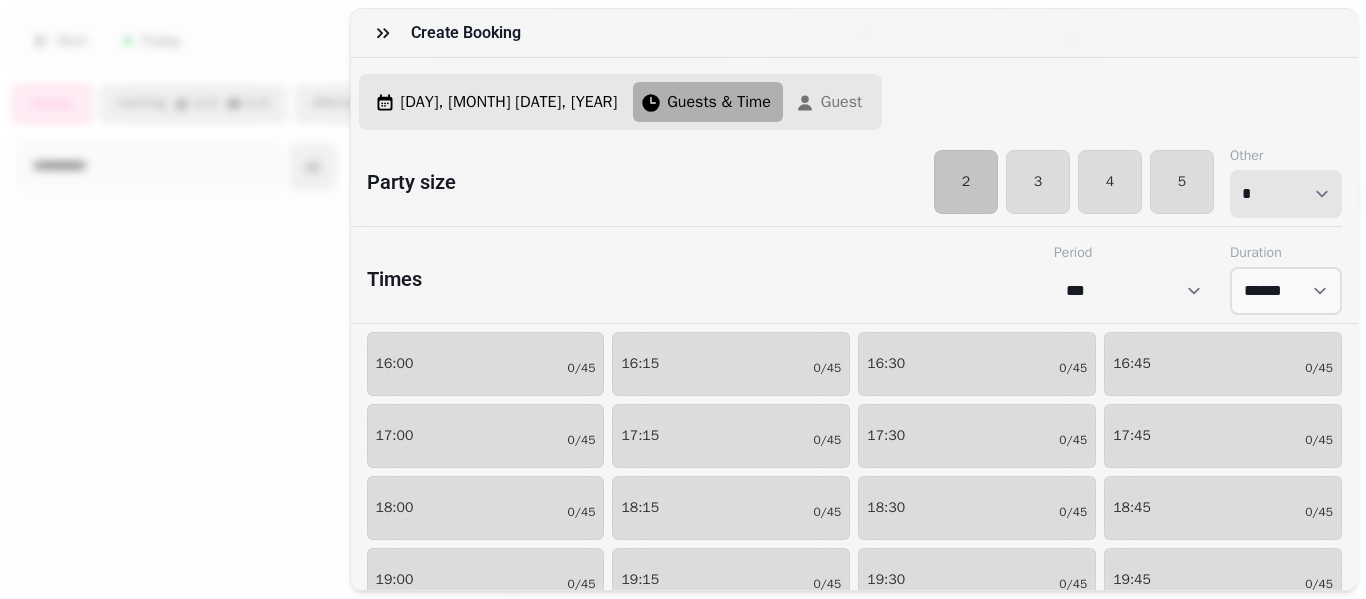 click on "* * * * * * * * * ** ** ** ** ** ** ** ** ** ** ** ** ** ** ** ** ** ** ** ** ** ** ** ** ** ** ** ** ** ** ** ** ** ** ** ** ** ** ** ** ** ** ** ** ** ** ** ** ** ** ** ** ** ** ** ** ** ** ** ** ** ** ** ** ** ** ** ** ** ** ** ** ** ** ** ** ** ** ** ** ** ** ** ** ** ** ** ** ** ** *** *** *** *** *** *** *** *** *** *** *** *** *** *** *** *** *** *** *** *** ***" at bounding box center (1286, 194) 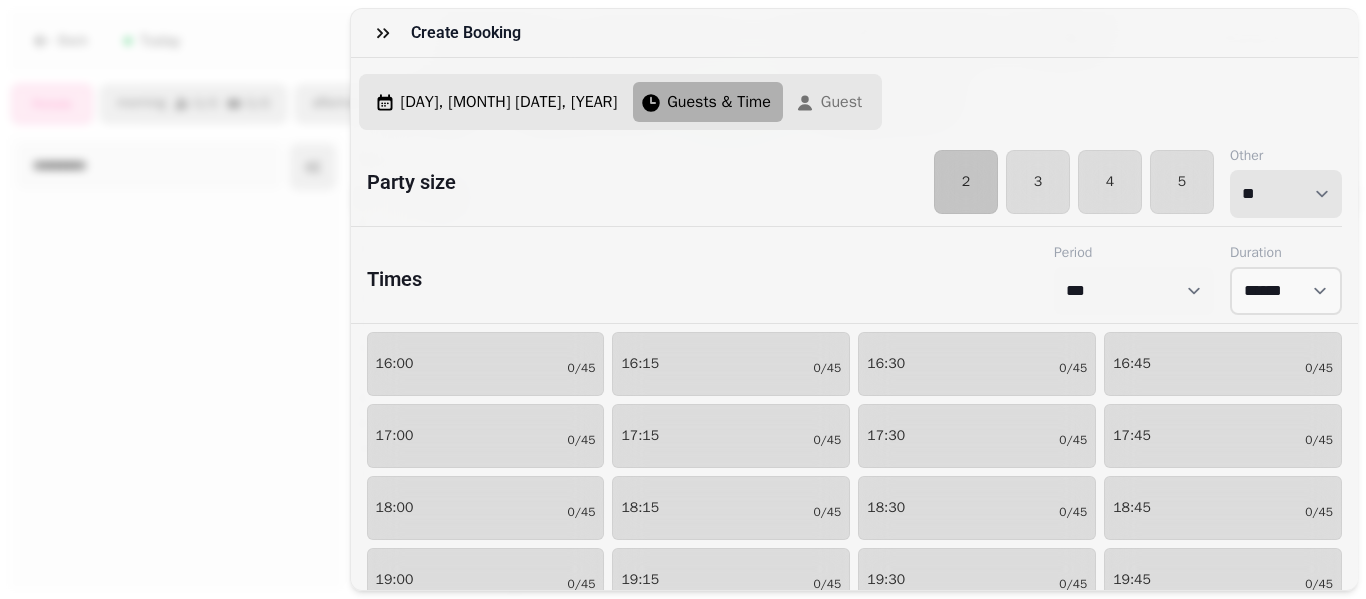 click on "* * * * * * * * * ** ** ** ** ** ** ** ** ** ** ** ** ** ** ** ** ** ** ** ** ** ** ** ** ** ** ** ** ** ** ** ** ** ** ** ** ** ** ** ** ** ** ** ** ** ** ** ** ** ** ** ** ** ** ** ** ** ** ** ** ** ** ** ** ** ** ** ** ** ** ** ** ** ** ** ** ** ** ** ** ** ** ** ** ** ** ** ** ** ** *** *** *** *** *** *** *** *** *** *** *** *** *** *** *** *** *** *** *** *** ***" at bounding box center (1286, 194) 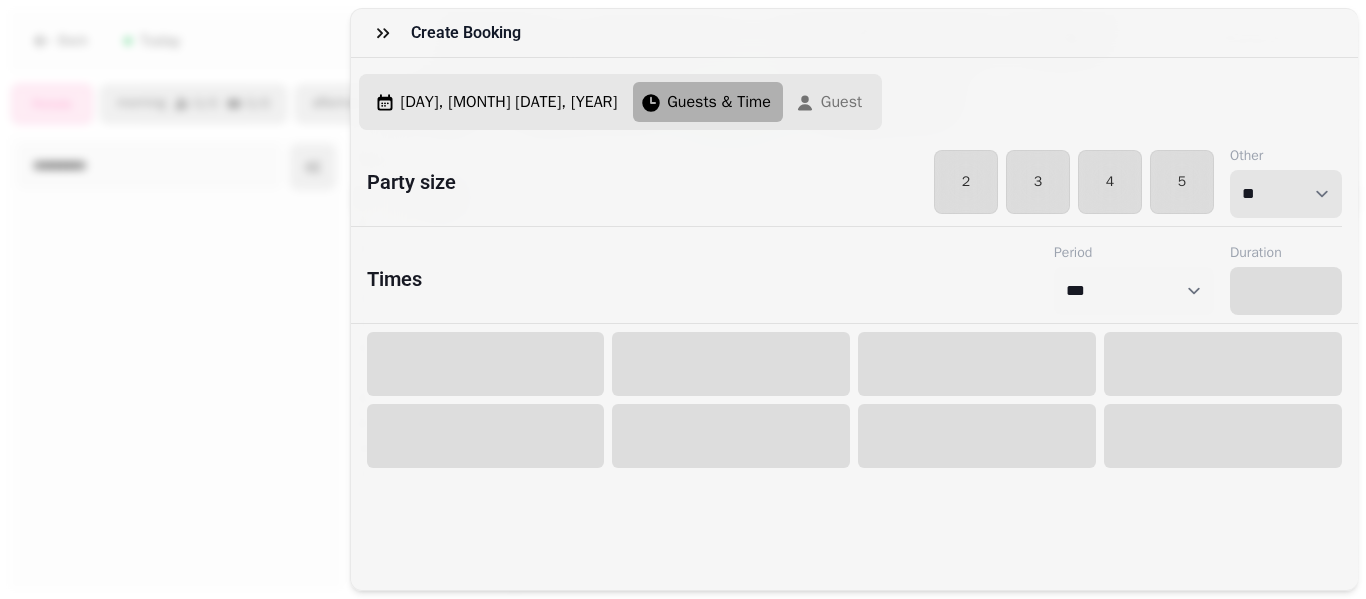 select on "****" 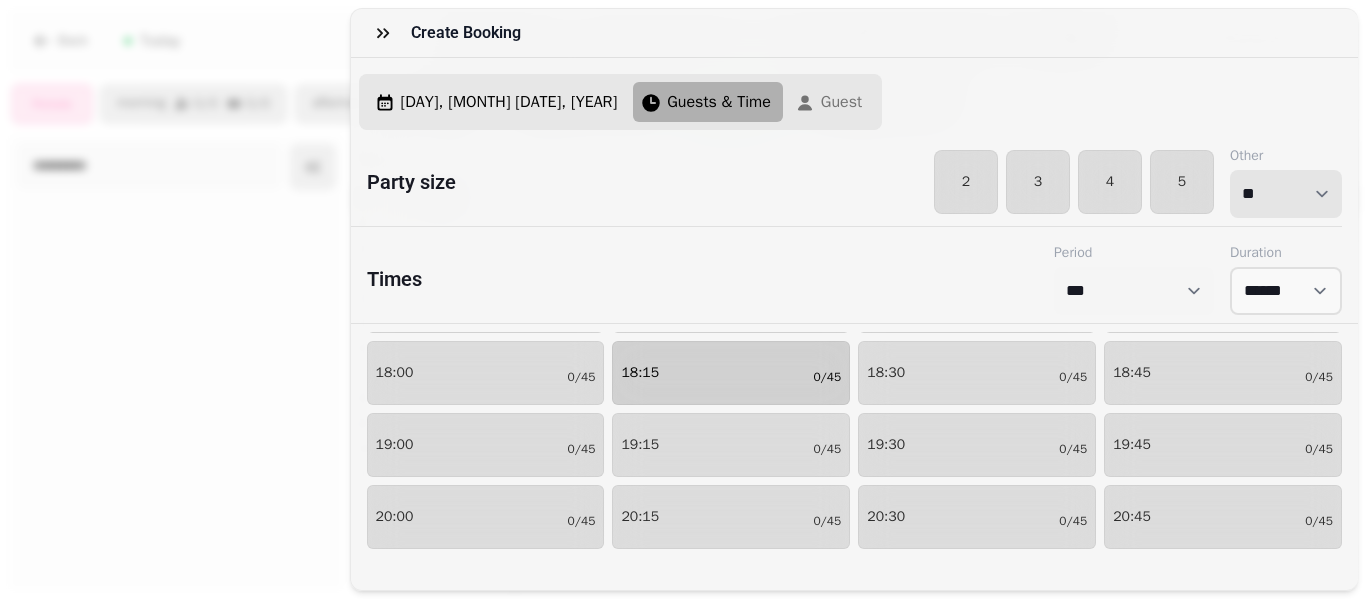 scroll, scrollTop: 202, scrollLeft: 0, axis: vertical 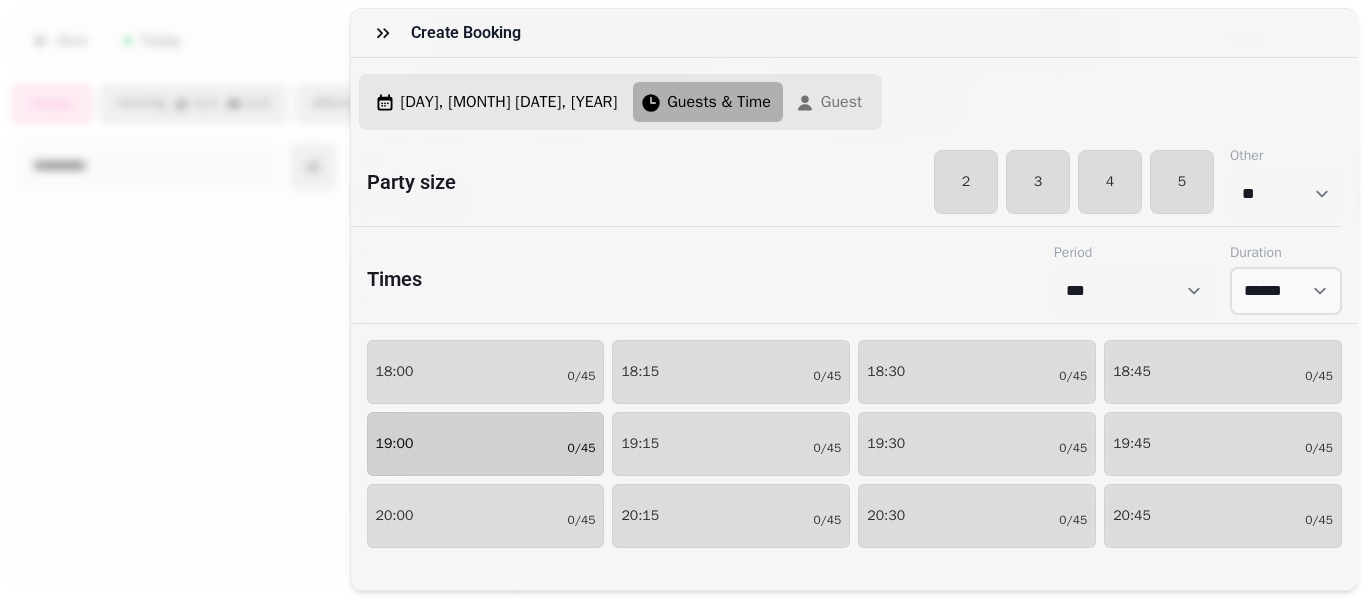 click on "19:00 0/45" at bounding box center [486, 444] 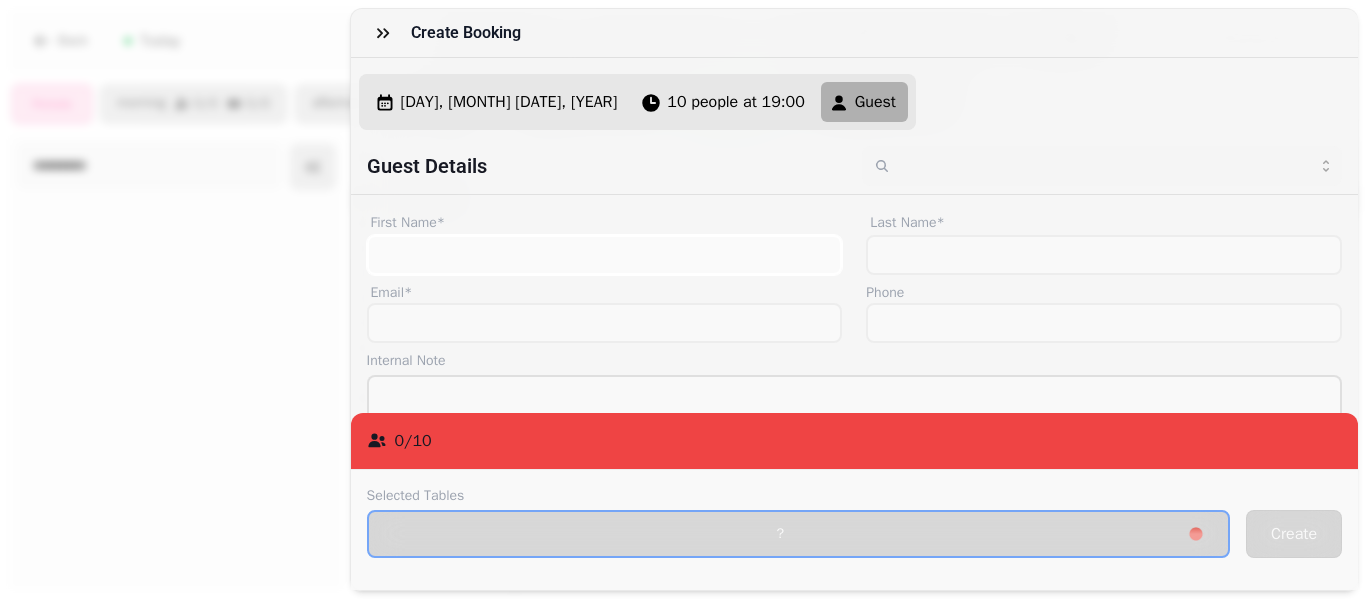 click on "First Name*" at bounding box center [605, 255] 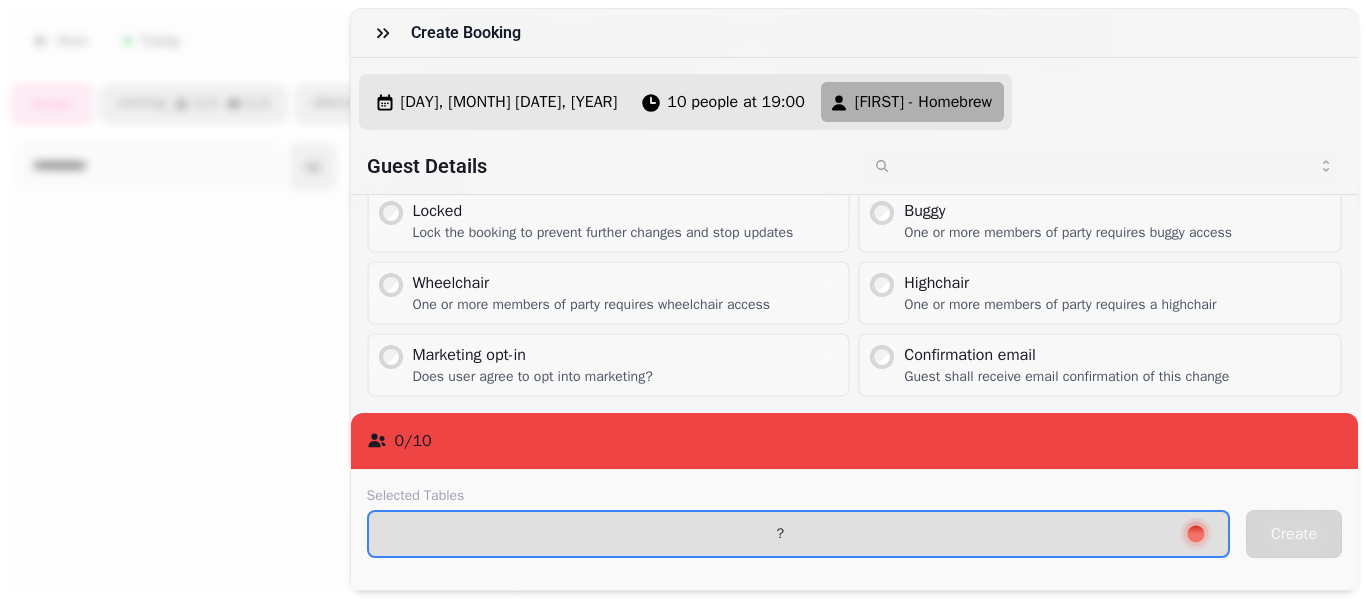 scroll, scrollTop: 321, scrollLeft: 0, axis: vertical 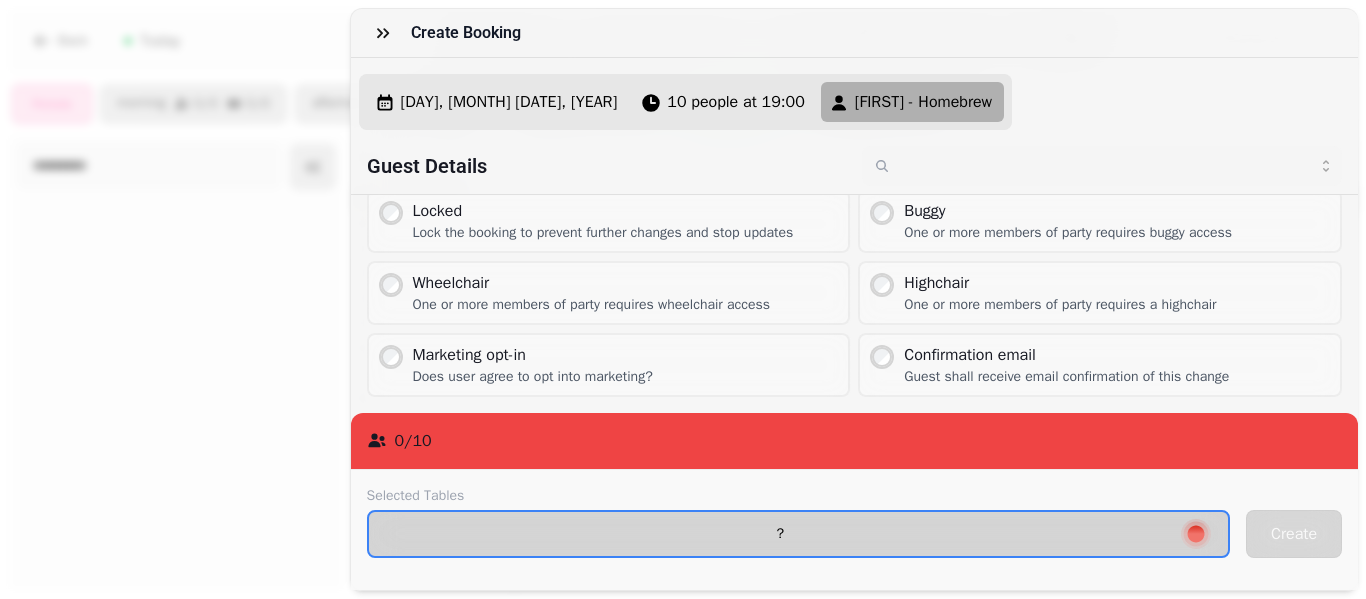 type on "**********" 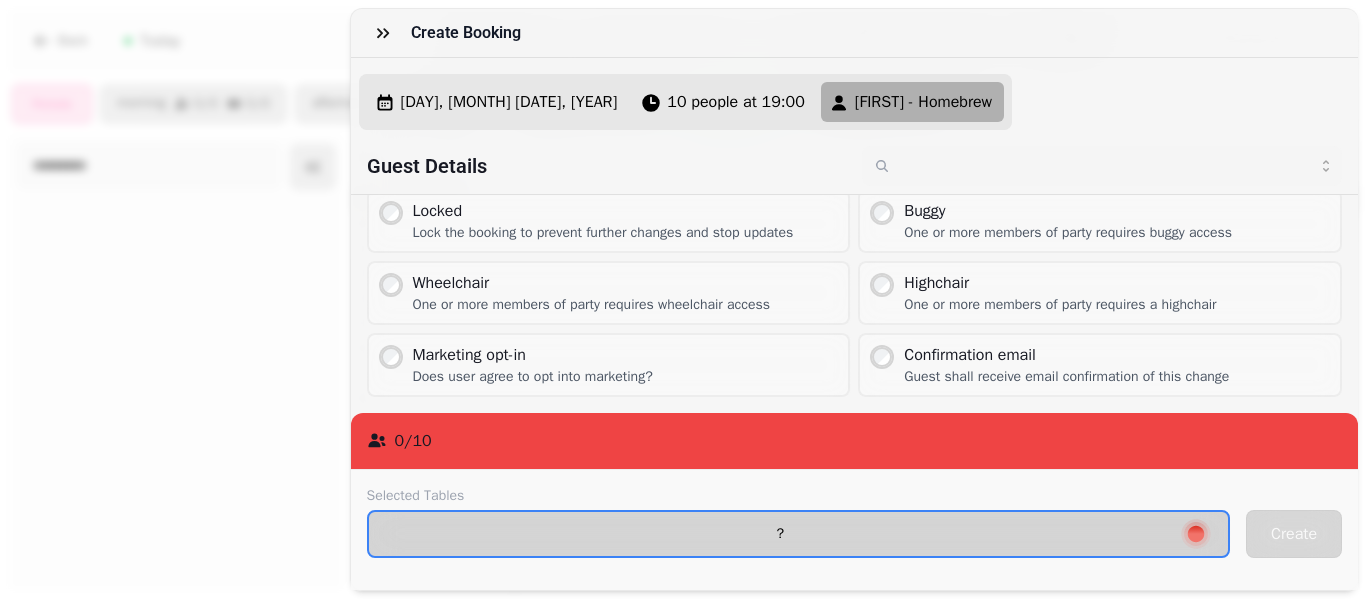 click on "?" at bounding box center [799, 534] 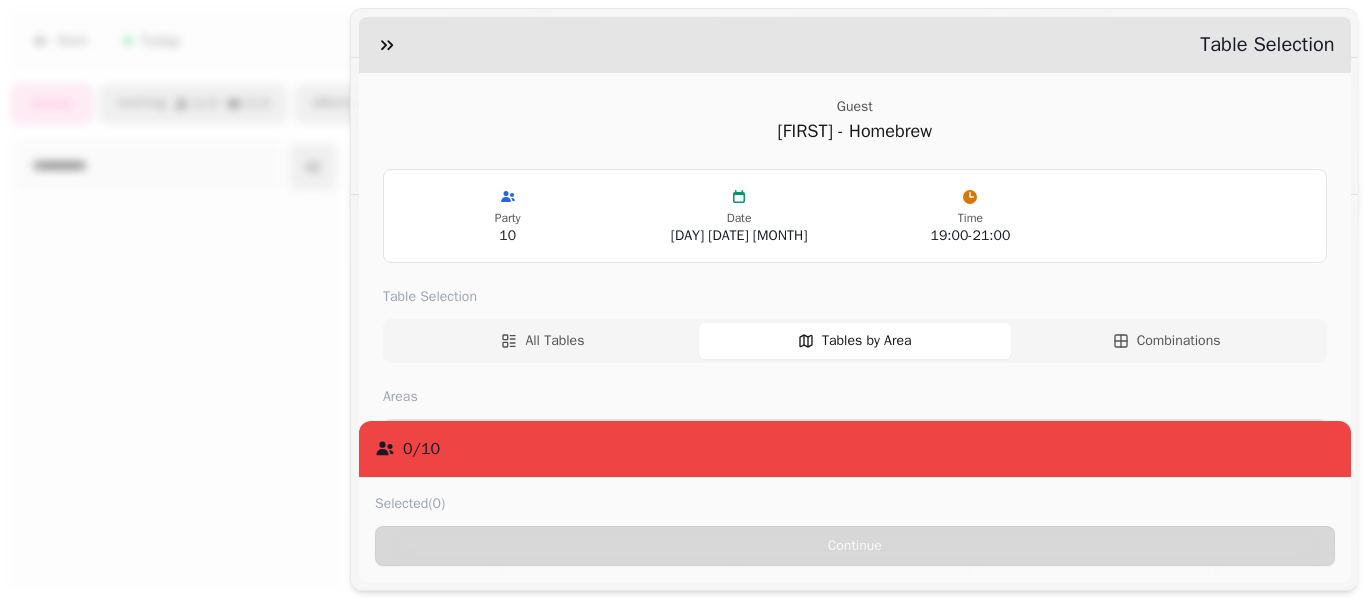 scroll, scrollTop: 144, scrollLeft: 0, axis: vertical 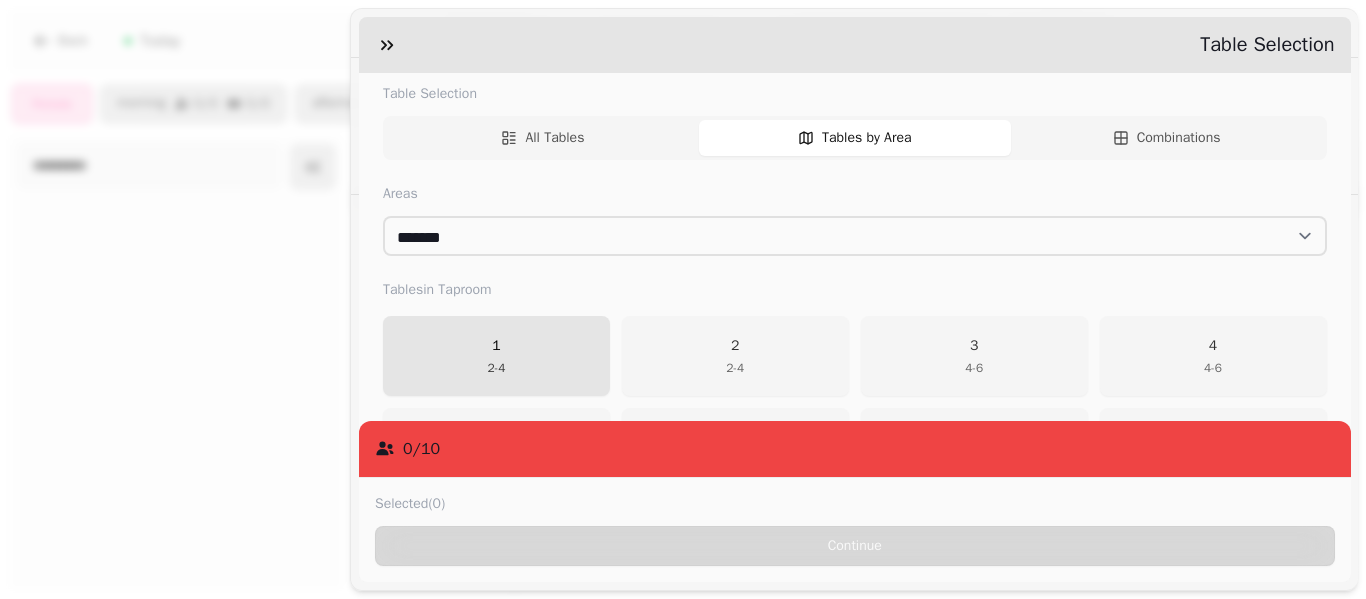 click on "1 2  -  4" at bounding box center [496, 356] 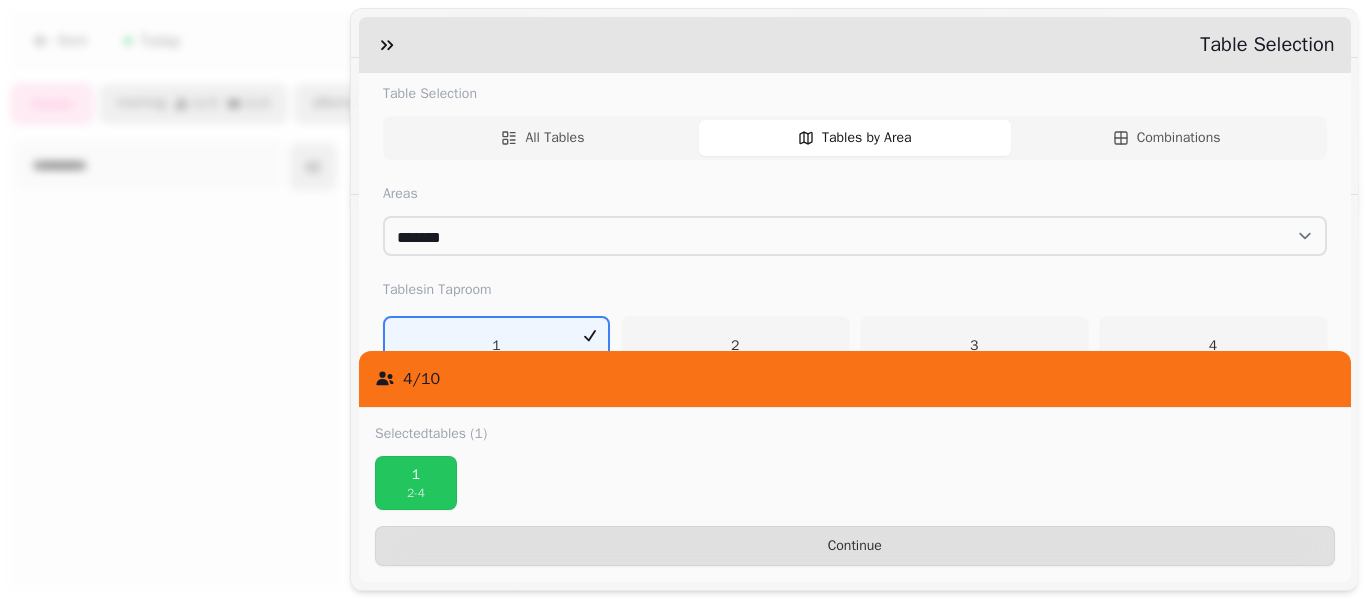 scroll, scrollTop: 0, scrollLeft: 0, axis: both 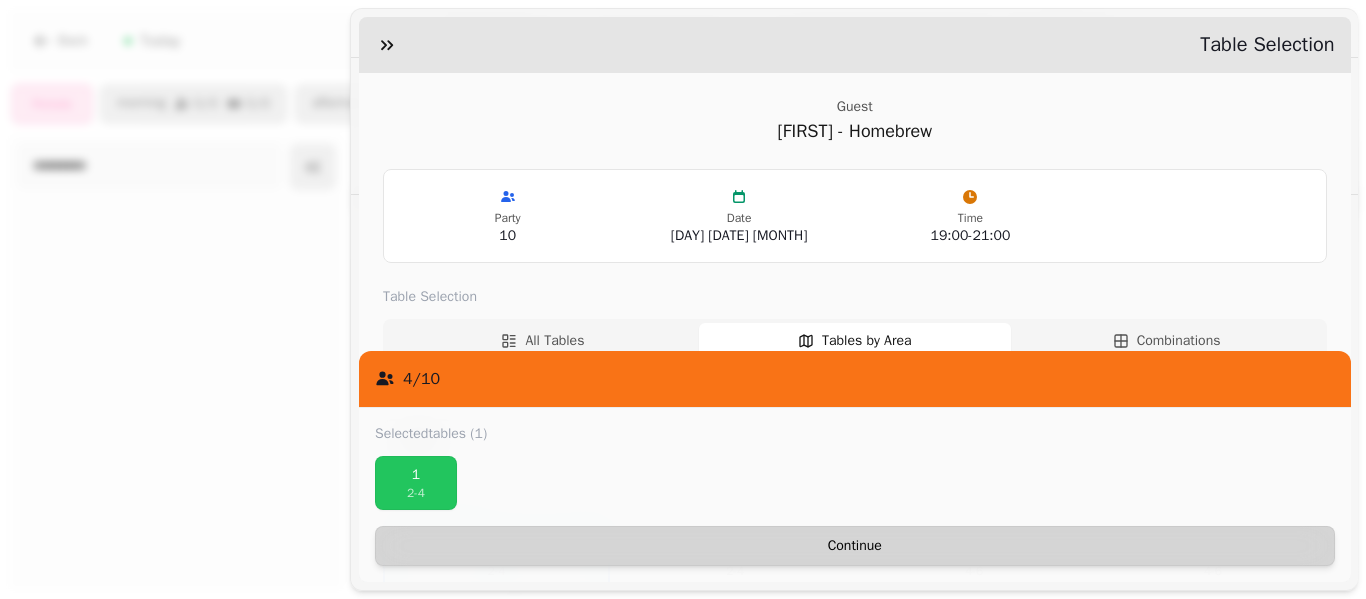 click on "Continue" at bounding box center [855, 546] 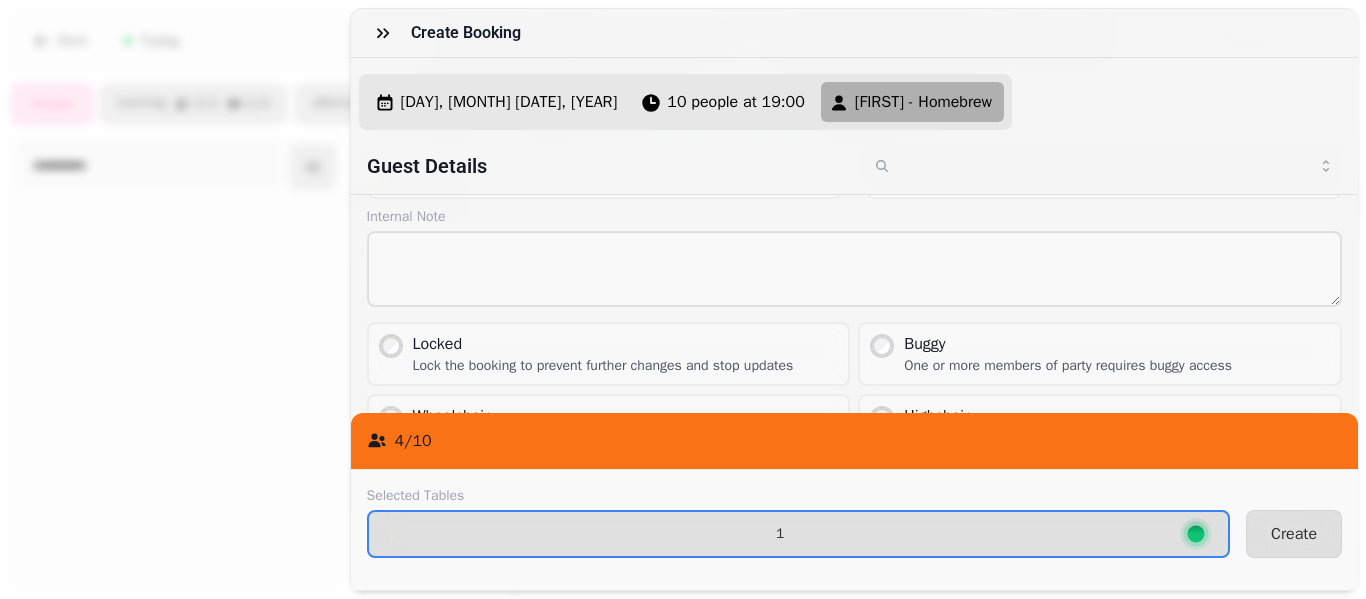 scroll, scrollTop: 321, scrollLeft: 0, axis: vertical 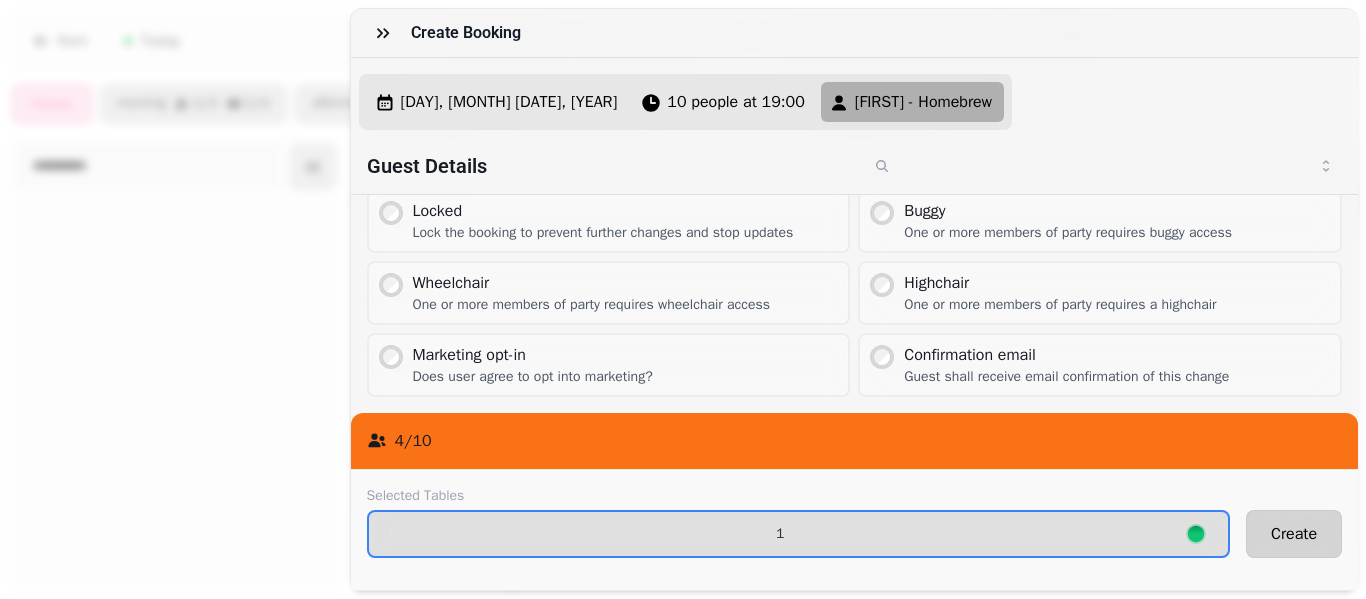 drag, startPoint x: 1249, startPoint y: 514, endPoint x: 1263, endPoint y: 513, distance: 14.035668 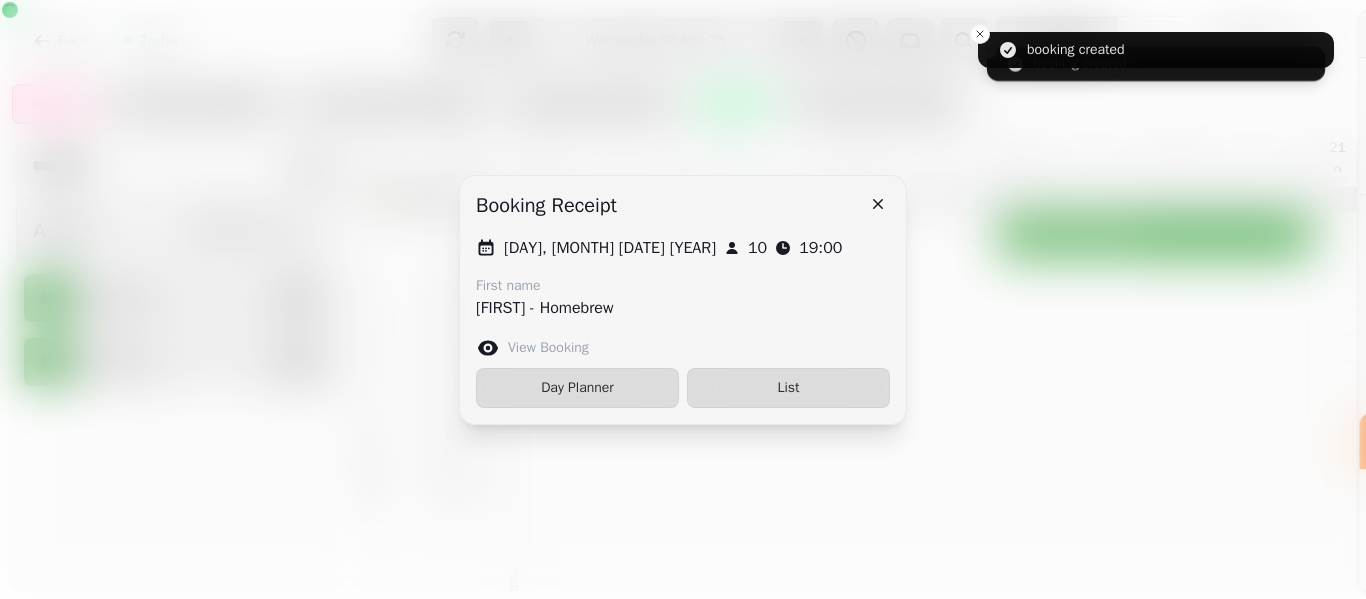 scroll, scrollTop: 0, scrollLeft: 0, axis: both 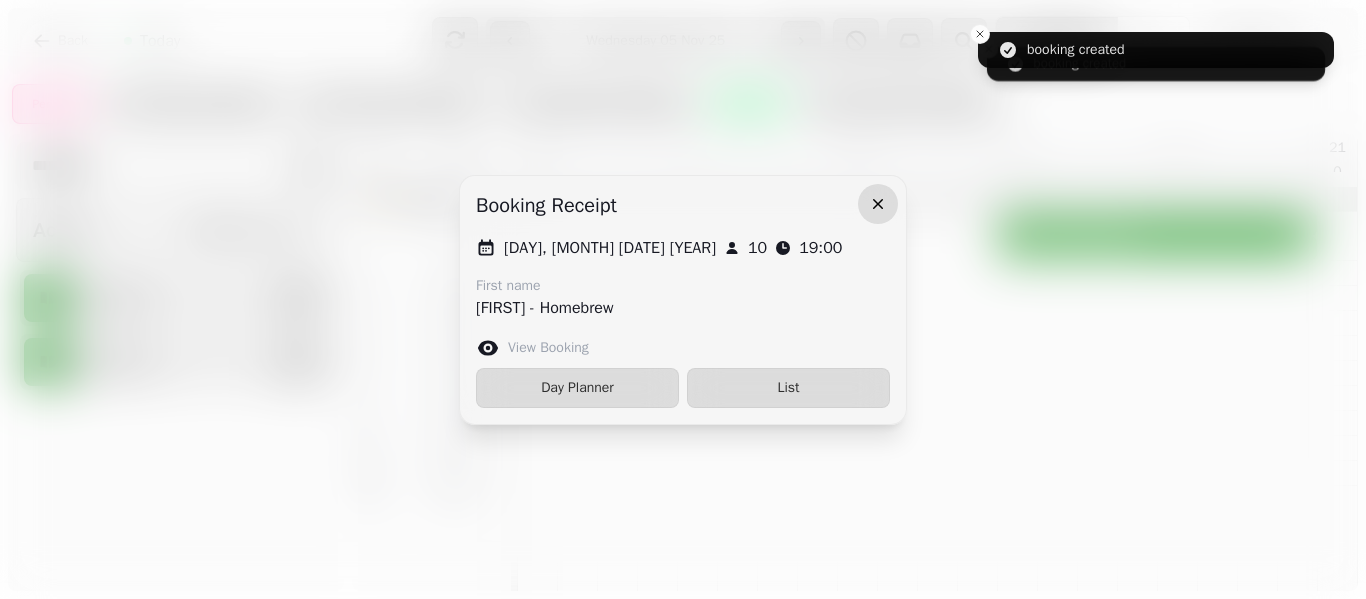 click 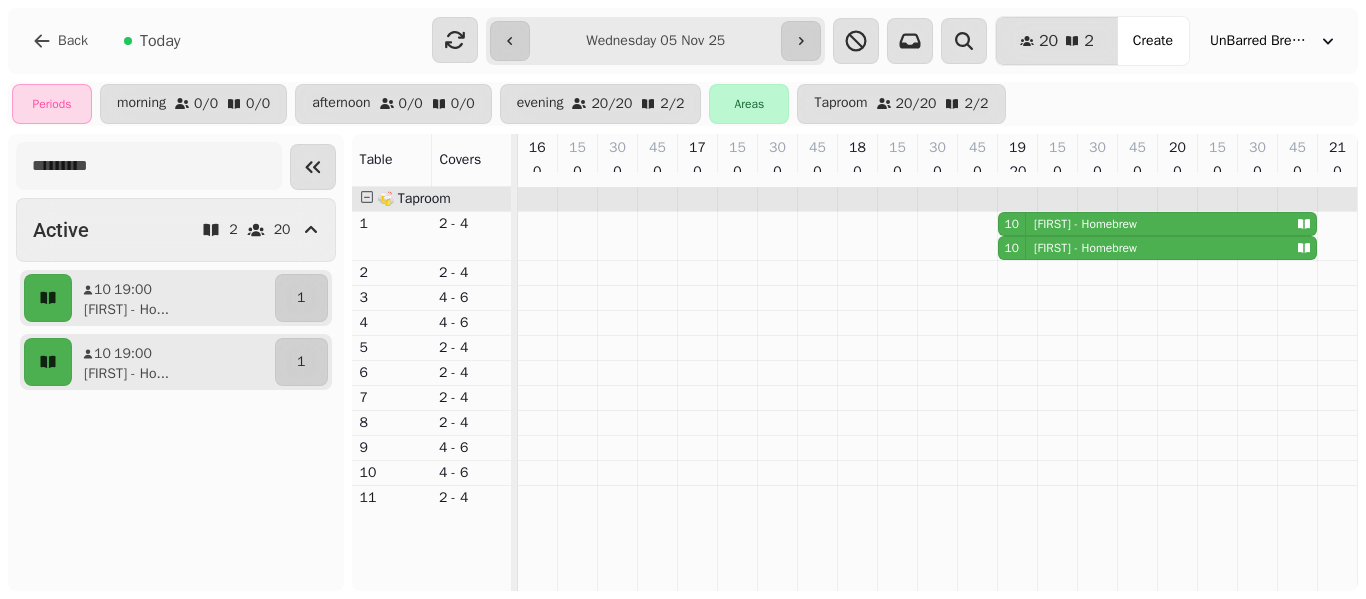 click on "**********" at bounding box center [655, 41] 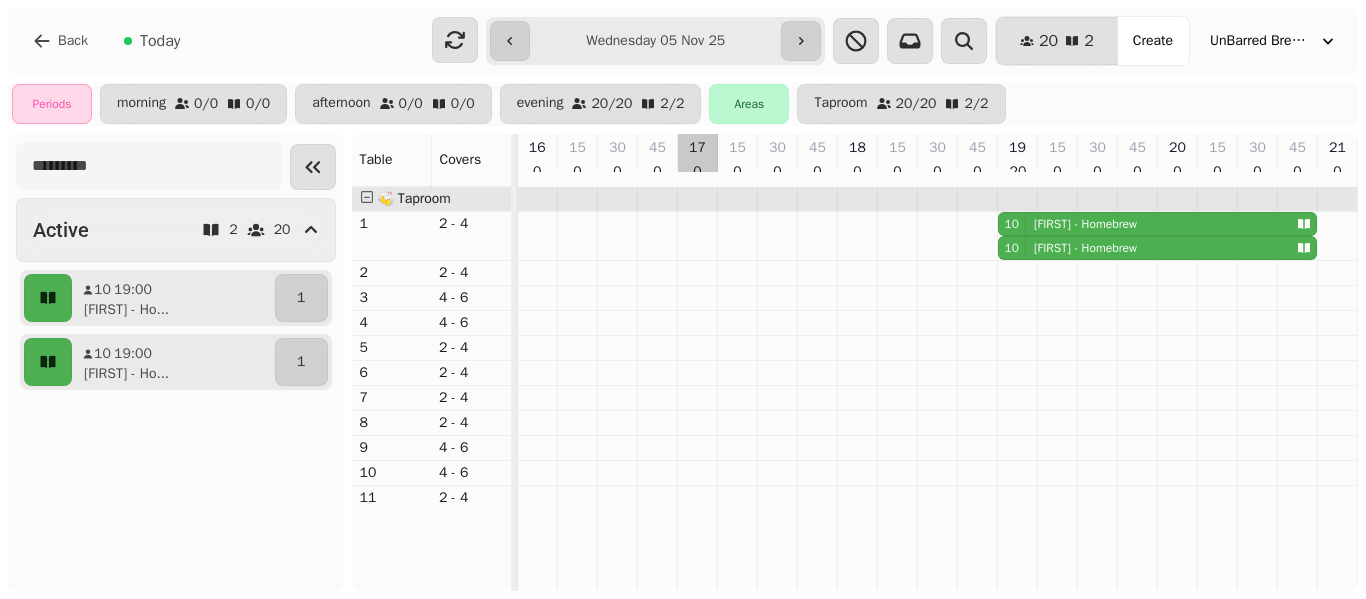 type on "**********" 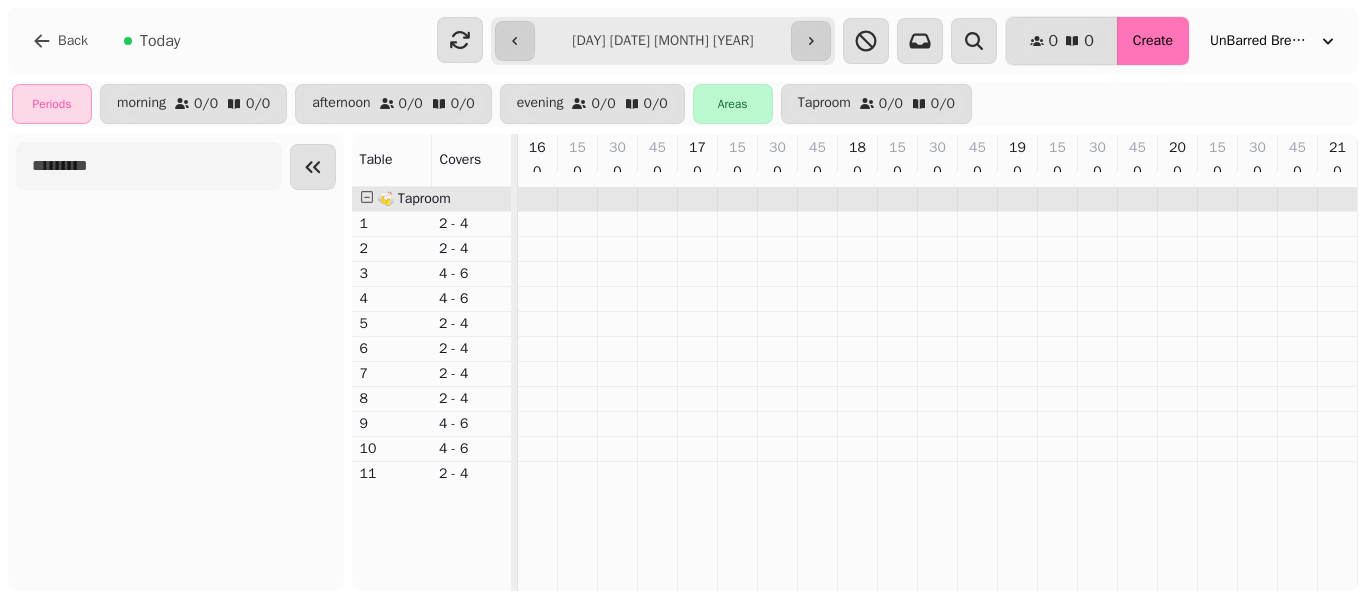 click on "Create" at bounding box center (1153, 41) 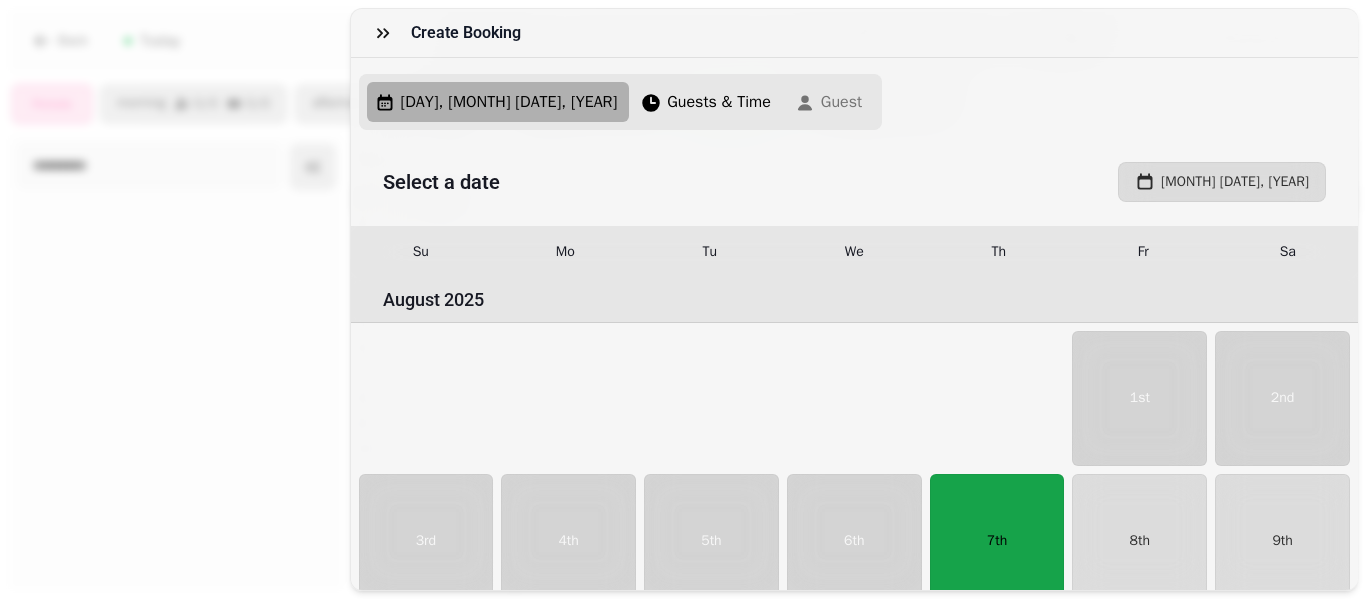 click on "1st 2nd 3rd 4th 5th 6th 7th 8th 9th 10th 11th 12th 13th 14th 15th 16th 17th 18th 19th 20th 21st 22nd 23rd 24th 25th 26th 27th 28th 29th 30th 31st" at bounding box center [855, 755] 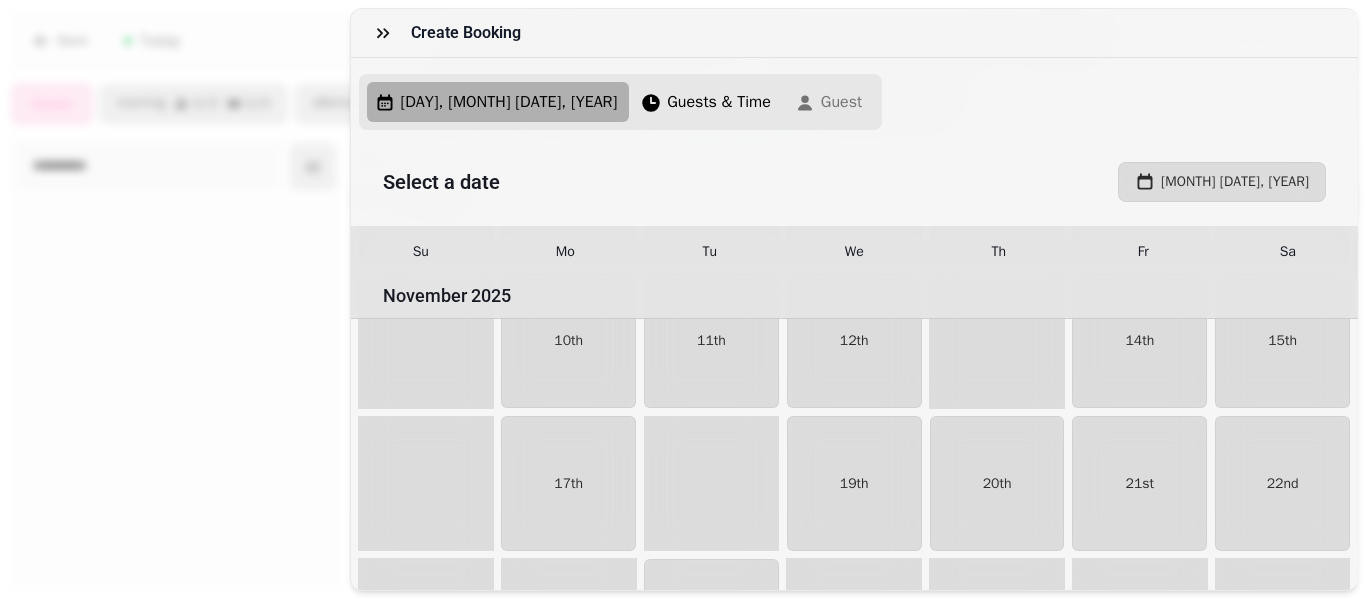 scroll, scrollTop: 3270, scrollLeft: 0, axis: vertical 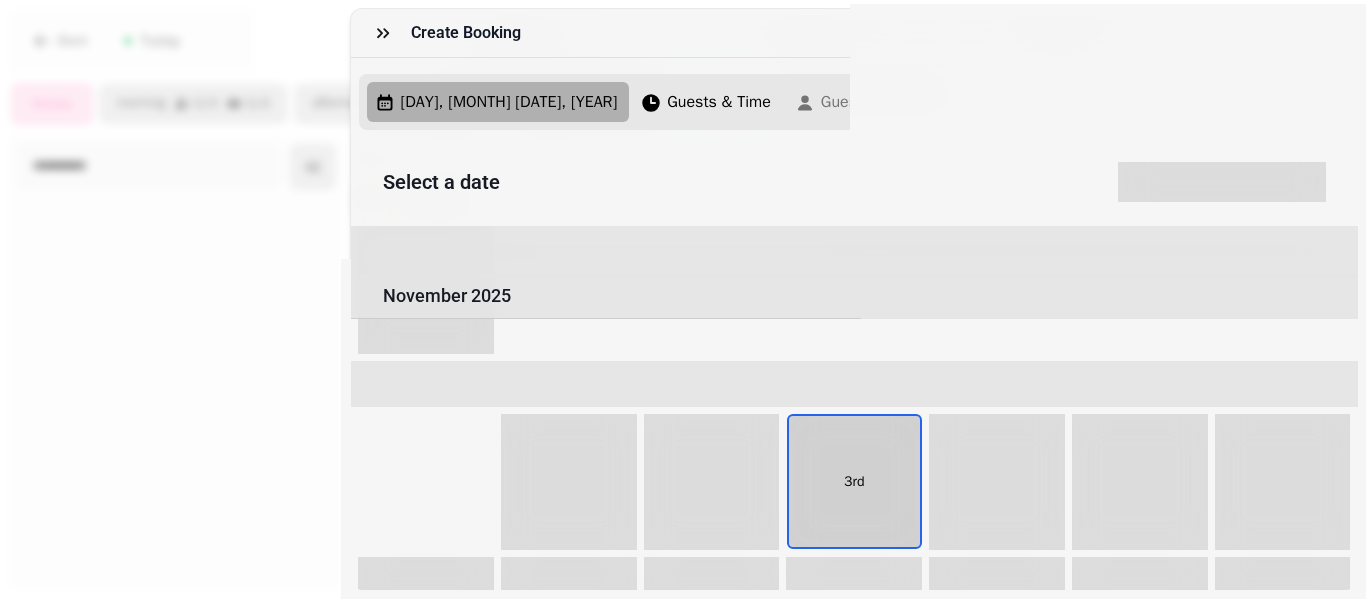 click on "3rd" at bounding box center (854, 481) 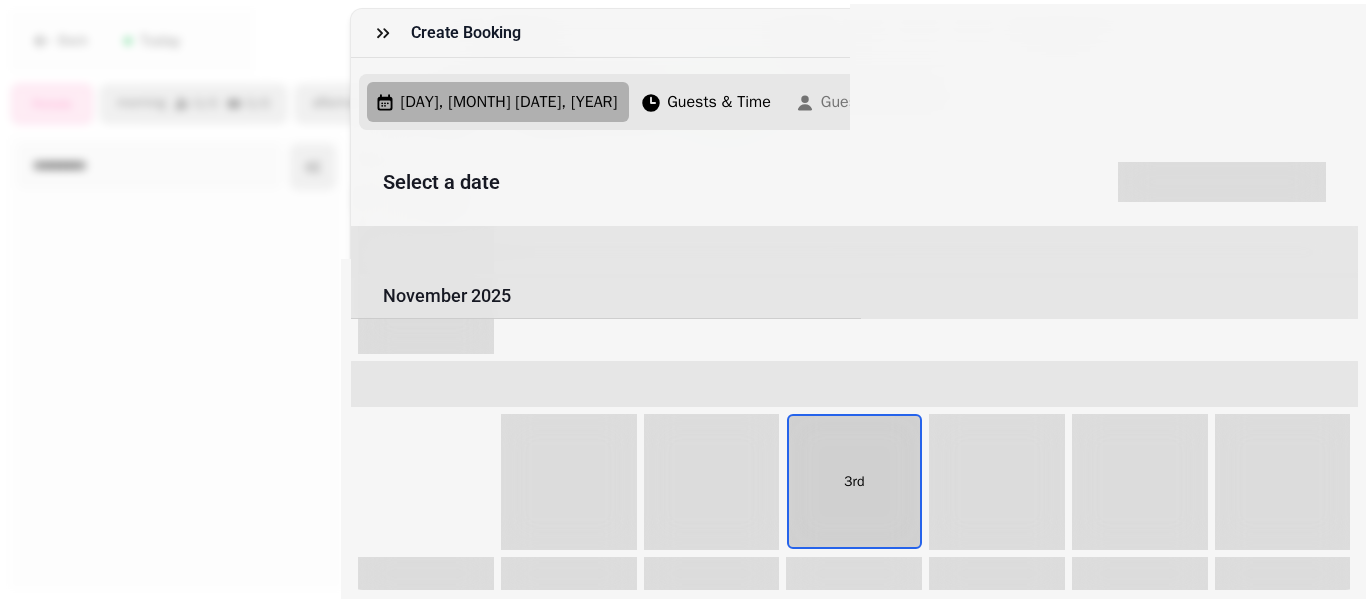 select on "*" 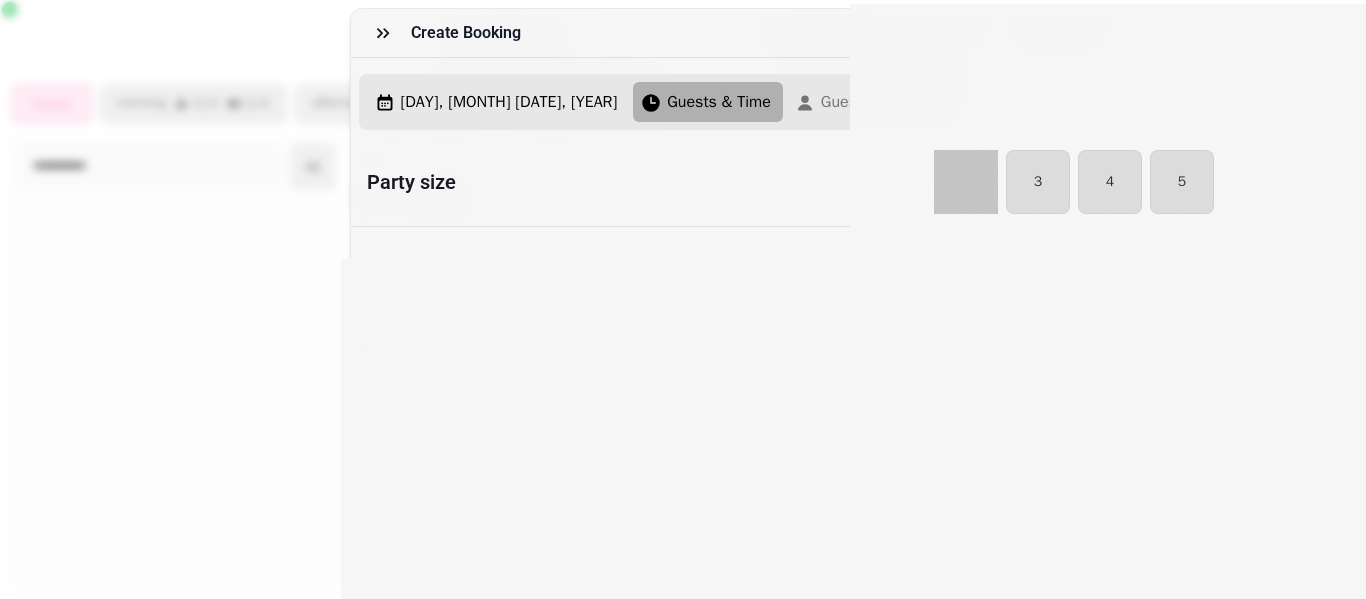 select on "****" 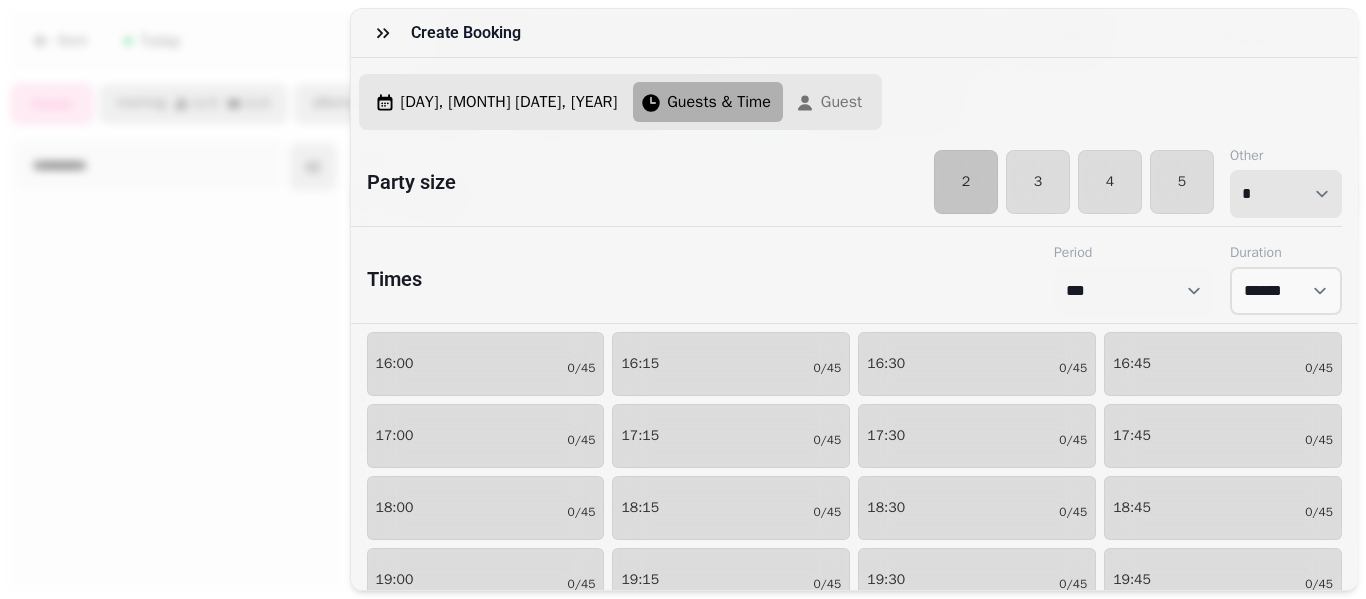 click on "* * * * * * * * * ** ** ** ** ** ** ** ** ** ** ** ** ** ** ** ** ** ** ** ** ** ** ** ** ** ** ** ** ** ** ** ** ** ** ** ** ** ** ** ** ** ** ** ** ** ** ** ** ** ** ** ** ** ** ** ** ** ** ** ** ** ** ** ** ** ** ** ** ** ** ** ** ** ** ** ** ** ** ** ** ** ** ** ** ** ** ** ** ** ** *** *** *** *** *** *** *** *** *** *** *** *** *** *** *** *** *** *** *** *** ***" at bounding box center [1286, 194] 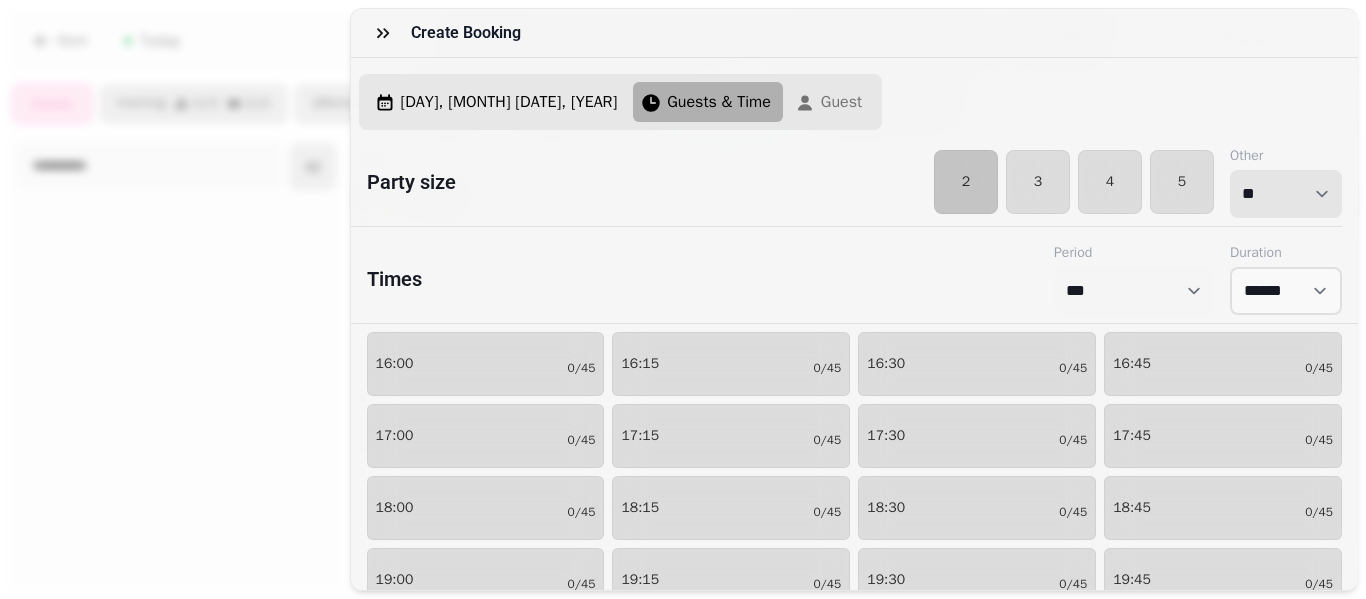 click on "* * * * * * * * * ** ** ** ** ** ** ** ** ** ** ** ** ** ** ** ** ** ** ** ** ** ** ** ** ** ** ** ** ** ** ** ** ** ** ** ** ** ** ** ** ** ** ** ** ** ** ** ** ** ** ** ** ** ** ** ** ** ** ** ** ** ** ** ** ** ** ** ** ** ** ** ** ** ** ** ** ** ** ** ** ** ** ** ** ** ** ** ** ** ** *** *** *** *** *** *** *** *** *** *** *** *** *** *** *** *** *** *** *** *** ***" at bounding box center [1286, 194] 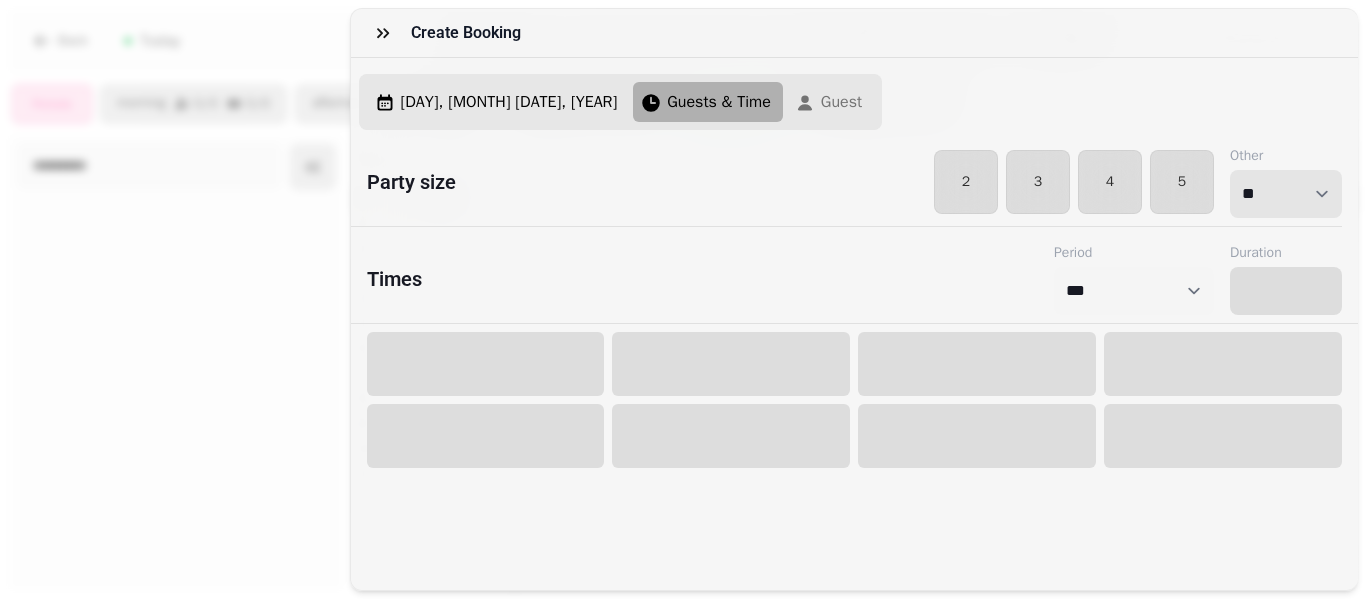 select on "****" 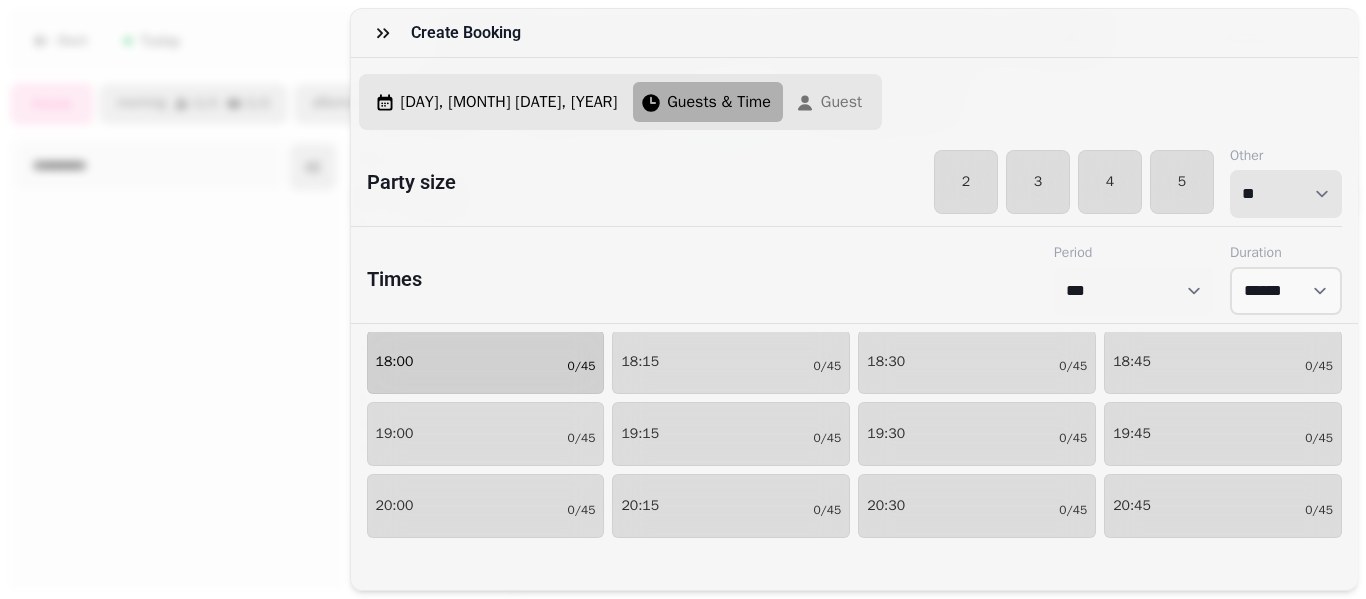 scroll, scrollTop: 213, scrollLeft: 0, axis: vertical 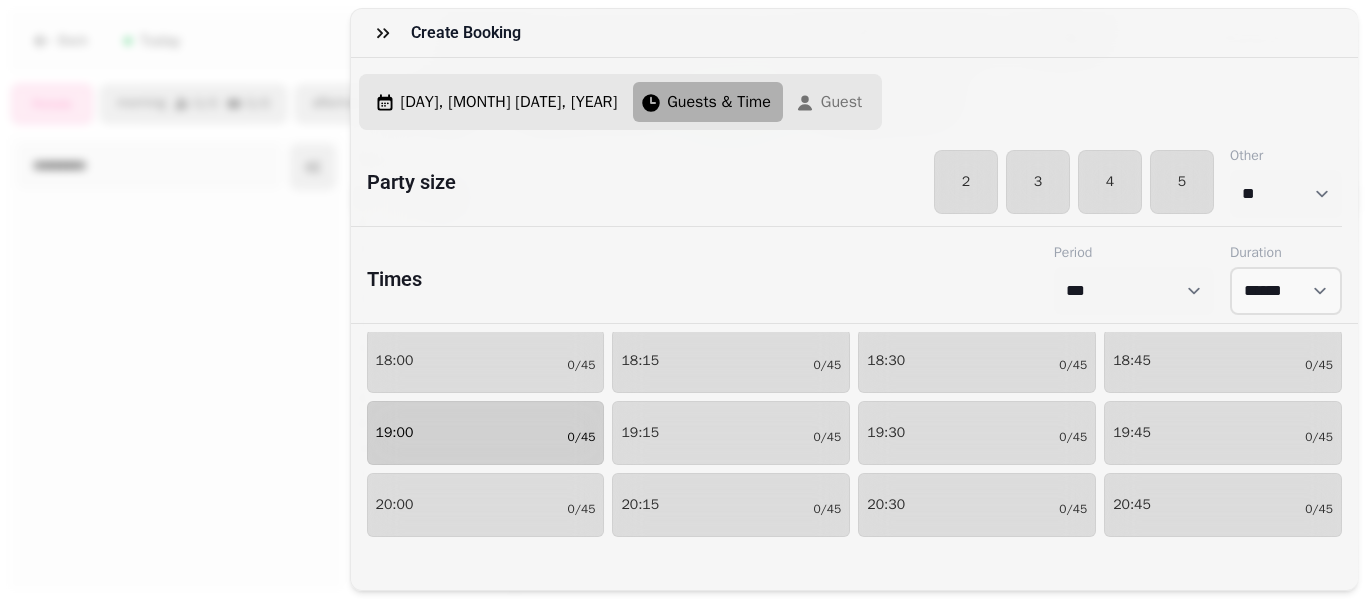 click on "19:00 0/45" at bounding box center (486, 433) 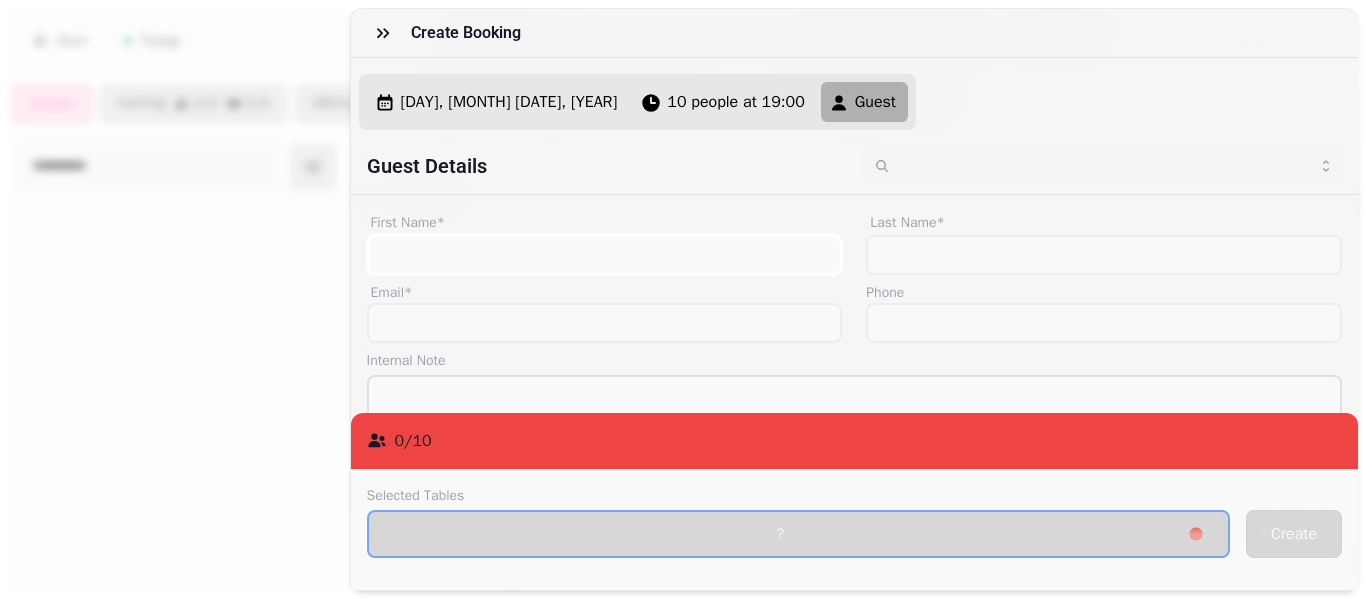 click on "First Name*" at bounding box center (605, 255) 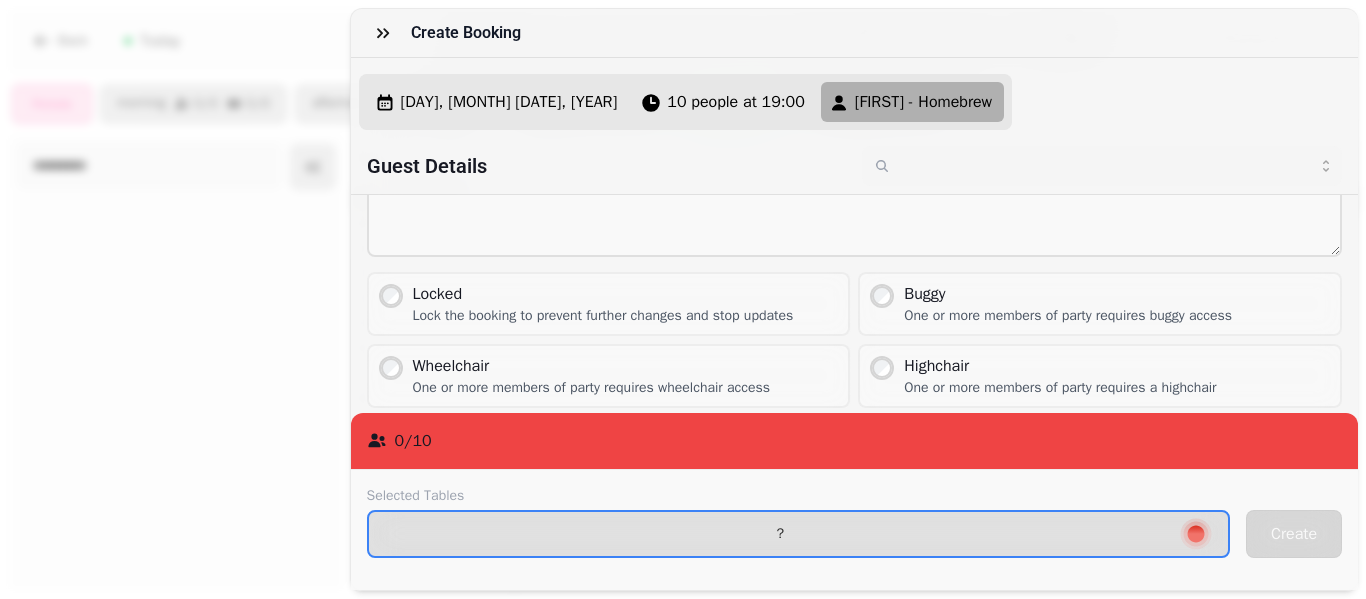 scroll, scrollTop: 321, scrollLeft: 0, axis: vertical 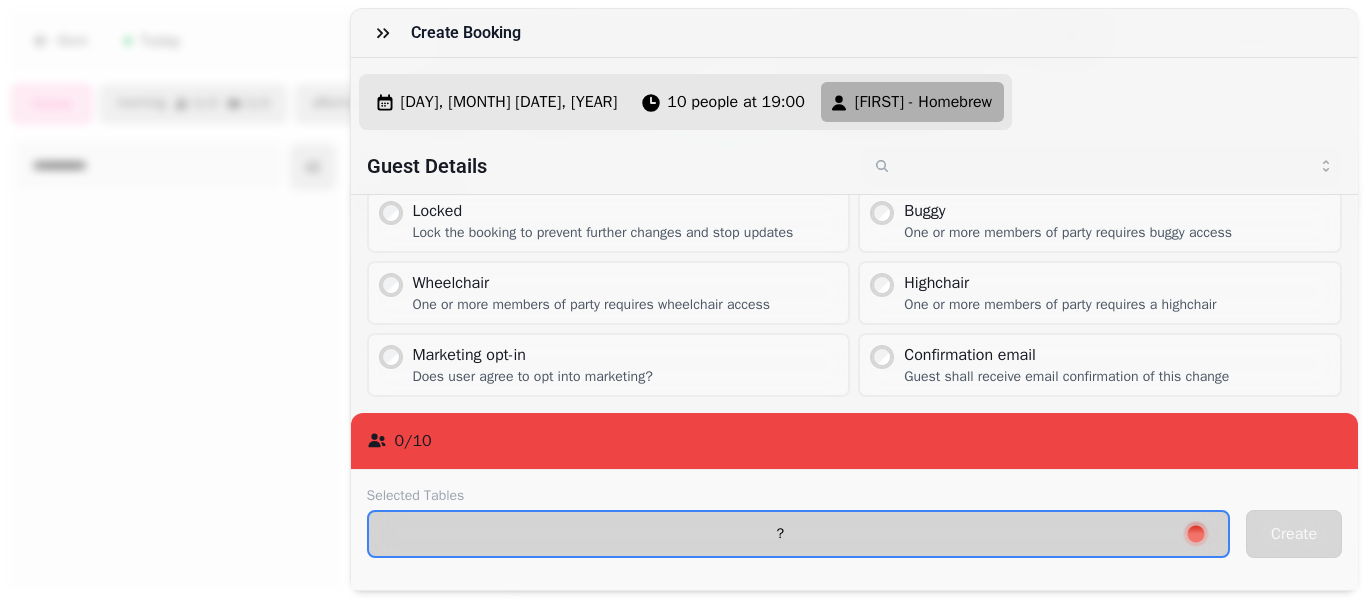 type on "**********" 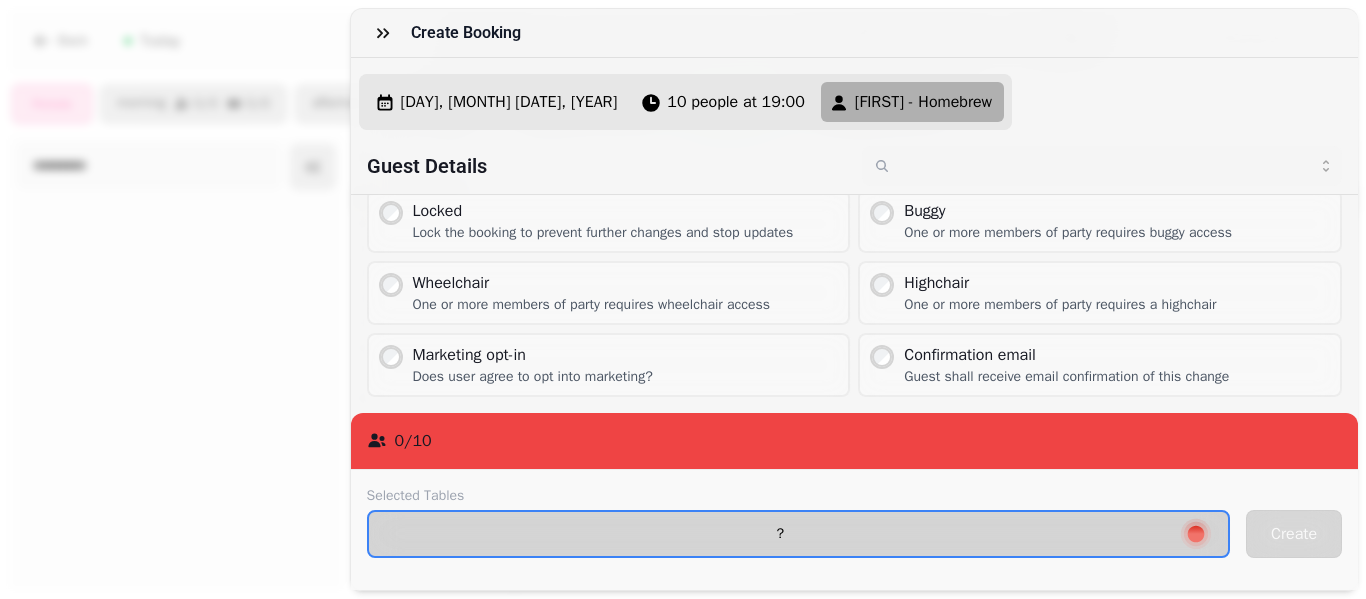 click on "?" at bounding box center [781, 534] 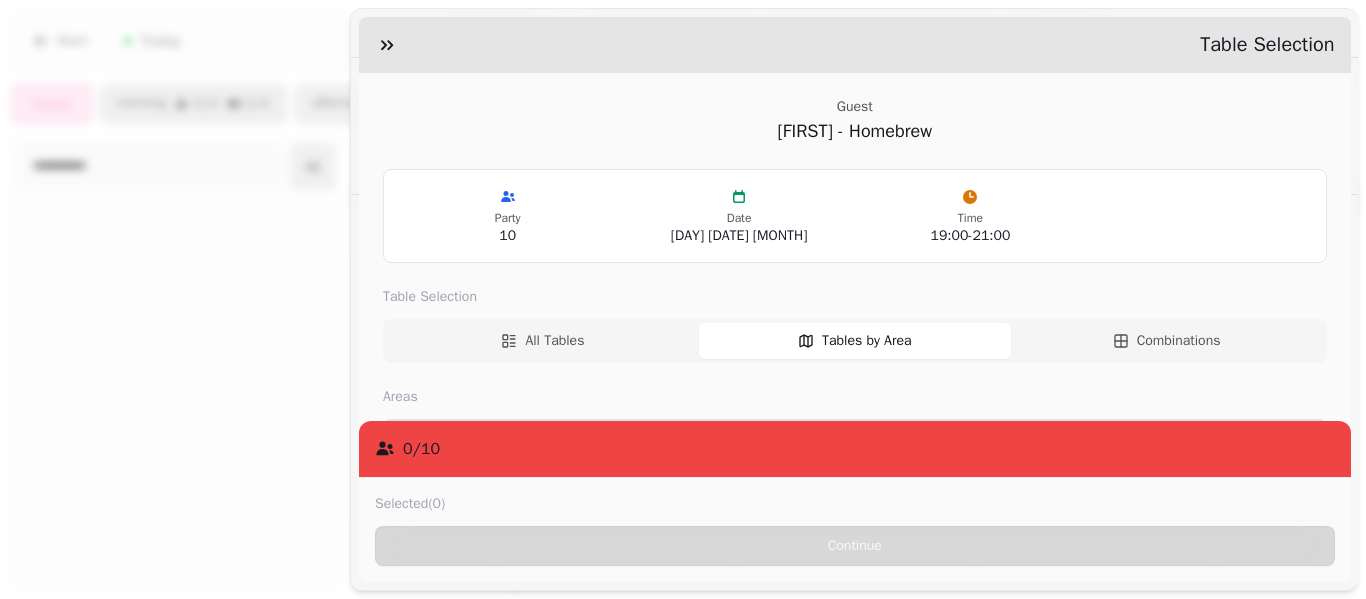 scroll, scrollTop: 144, scrollLeft: 0, axis: vertical 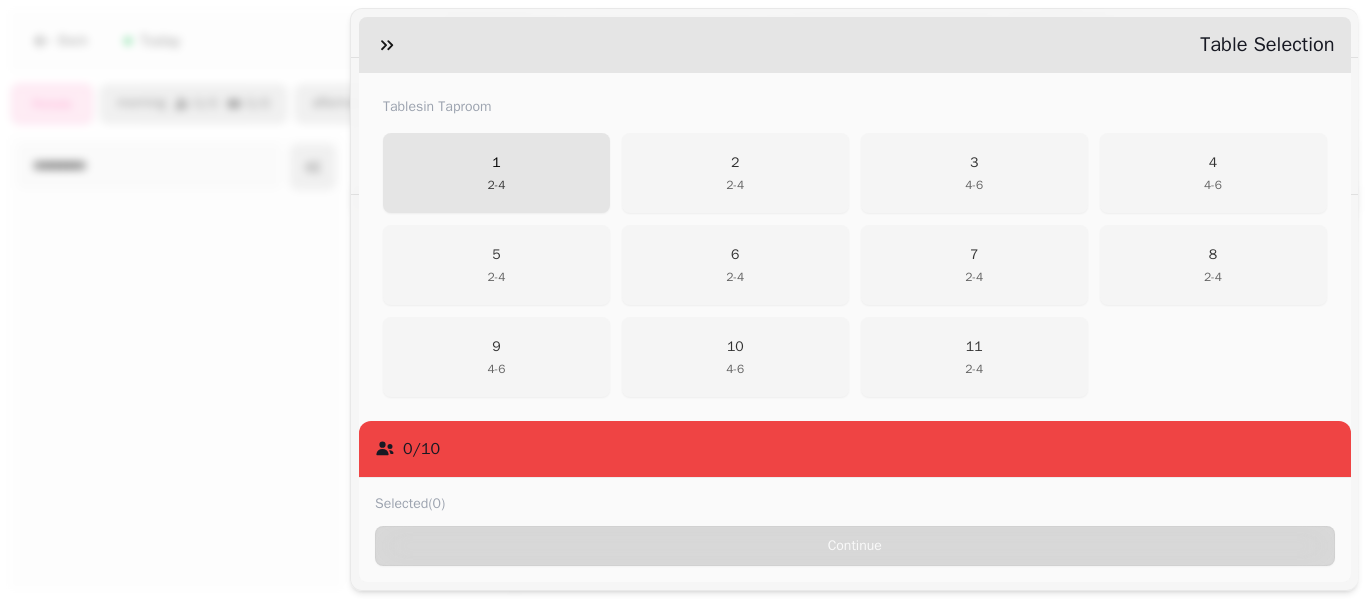click on "1 2  -  4" at bounding box center (496, 173) 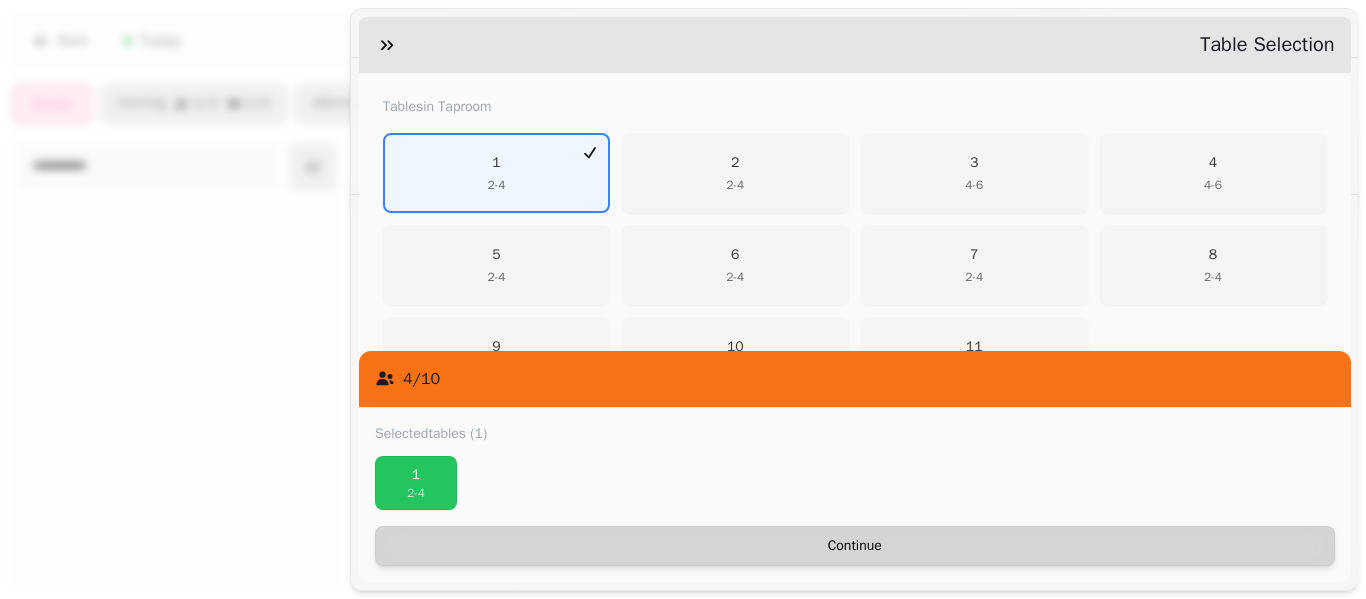 click on "Continue" at bounding box center [855, 546] 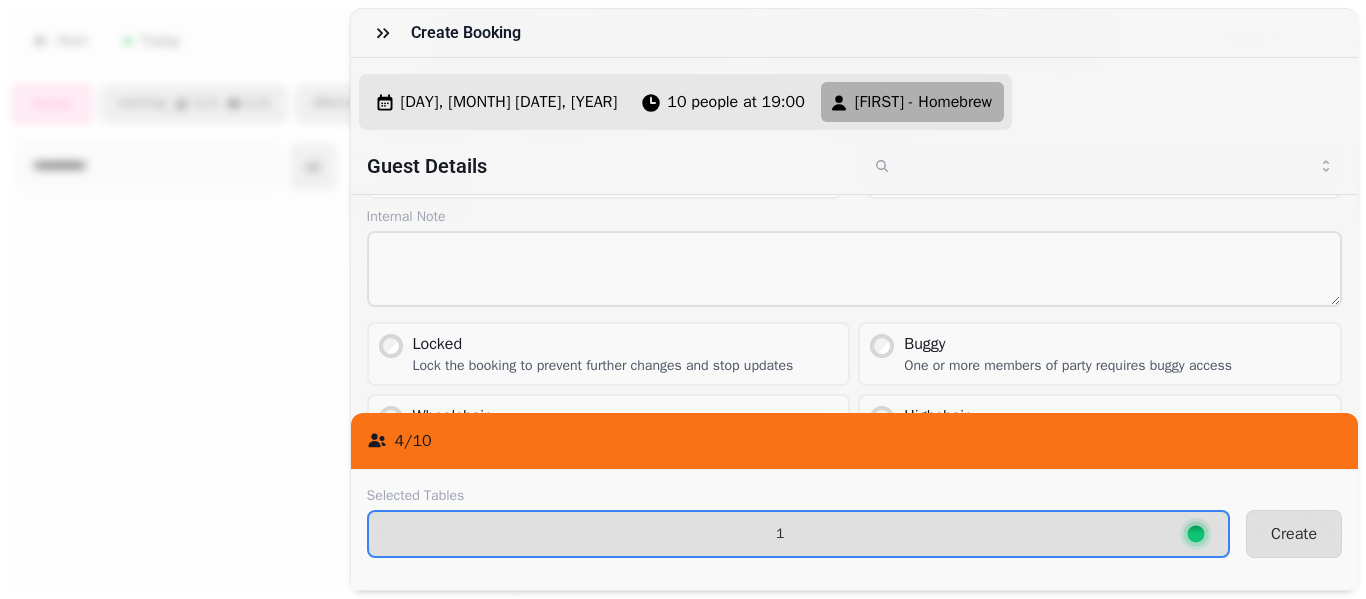 scroll, scrollTop: 321, scrollLeft: 0, axis: vertical 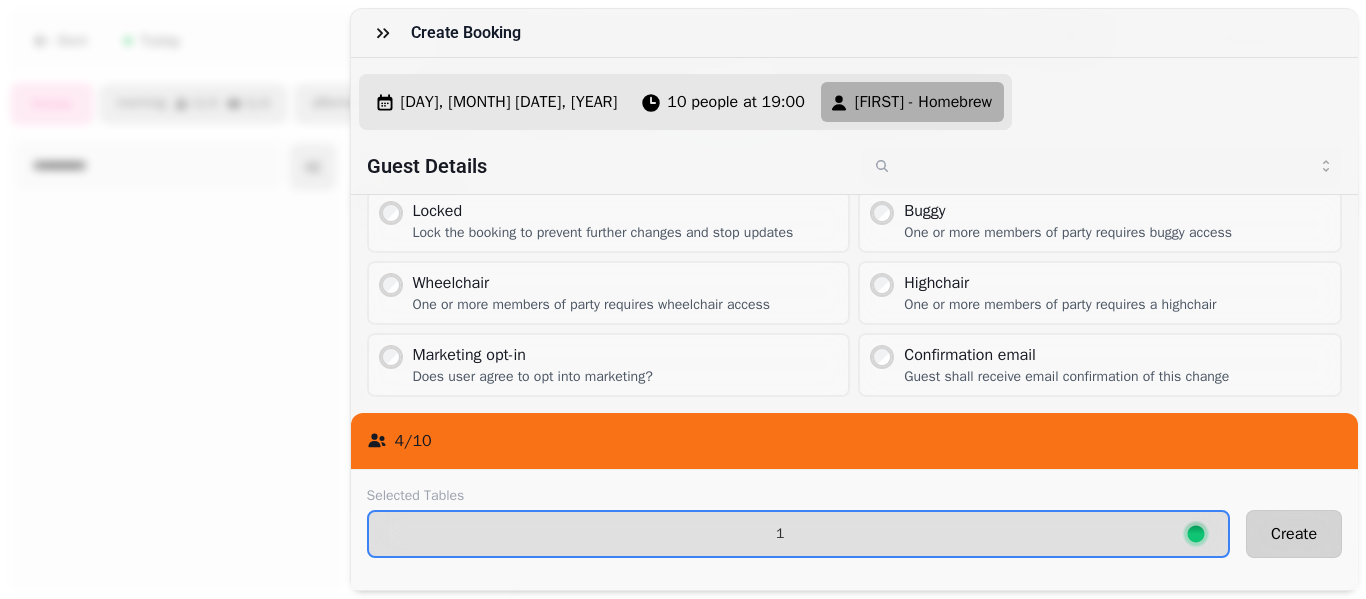 click on "Create" at bounding box center [1294, 534] 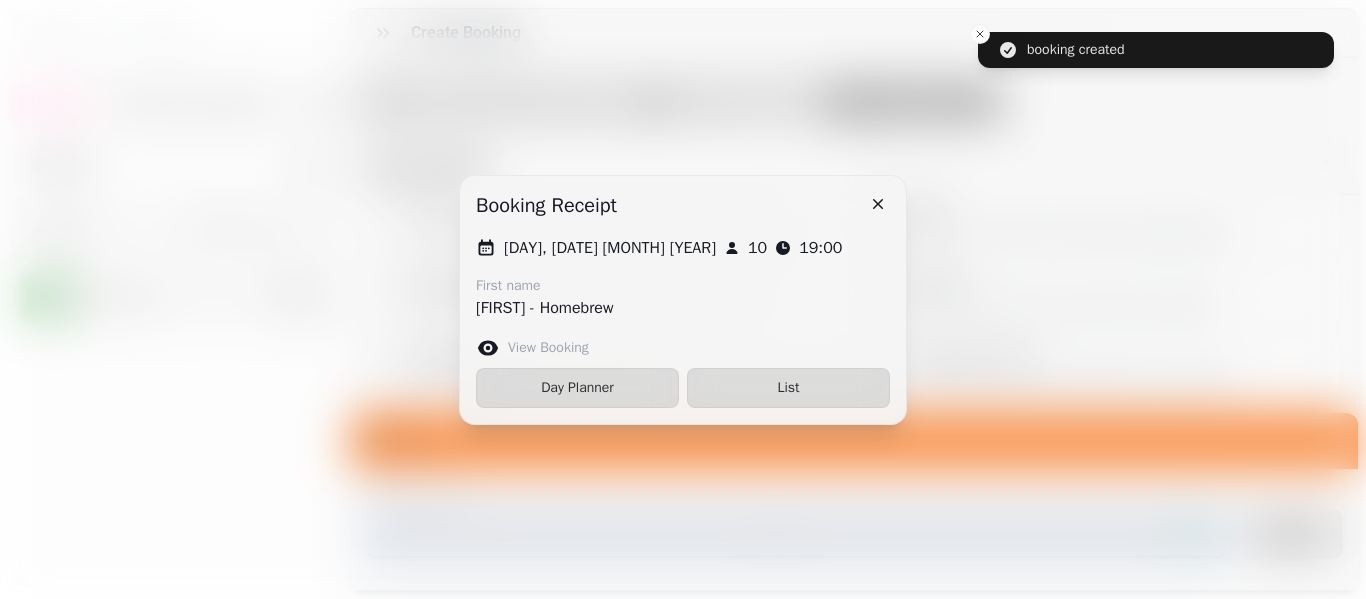 scroll, scrollTop: 207, scrollLeft: 0, axis: vertical 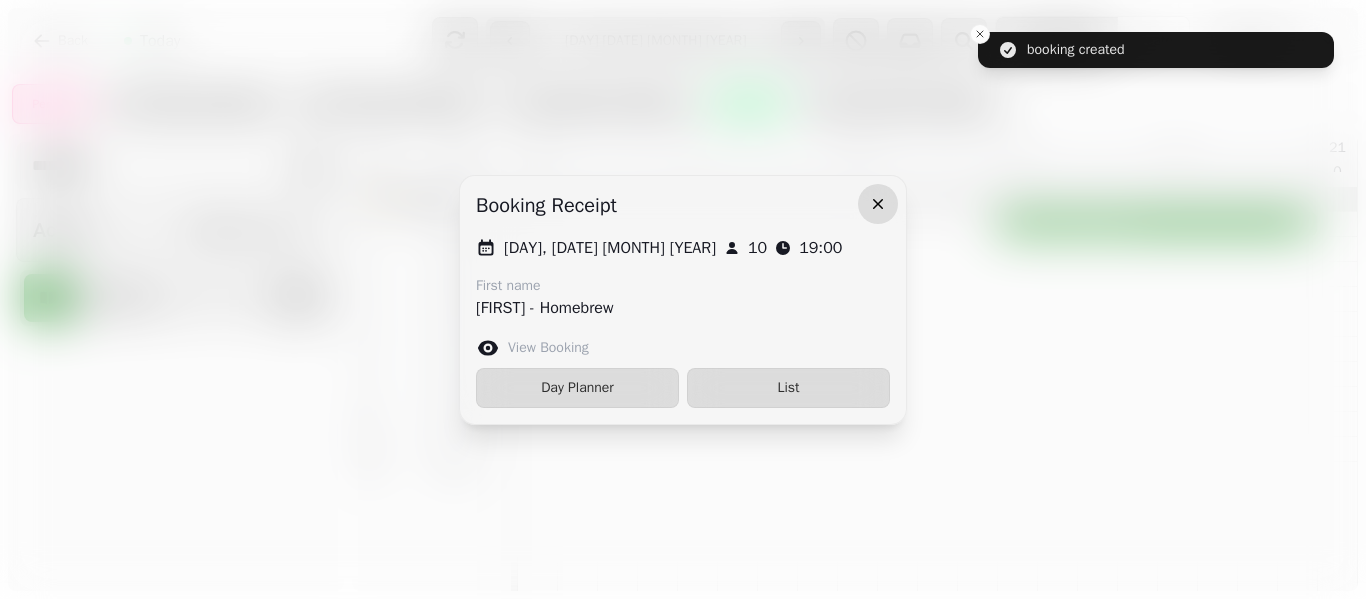 click 